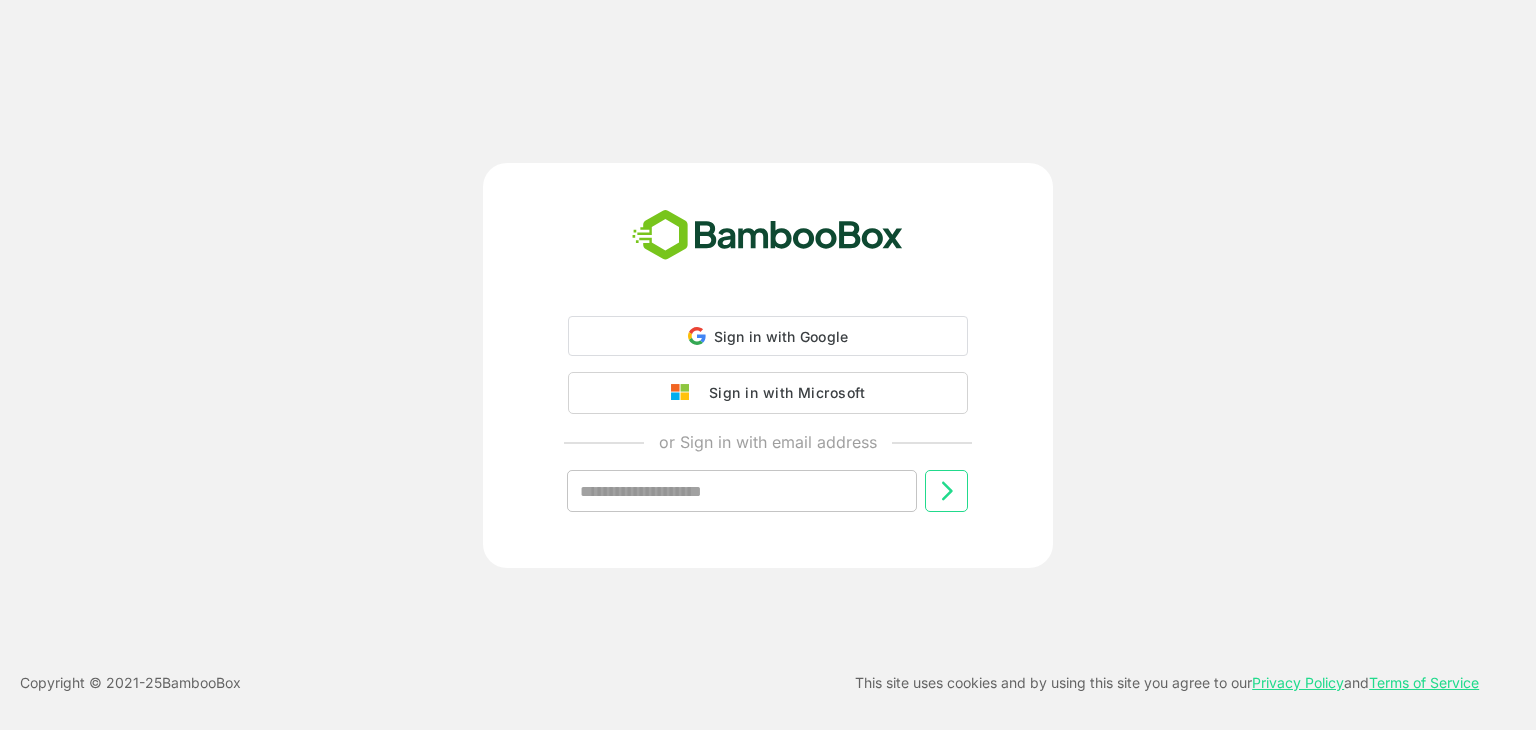 scroll, scrollTop: 0, scrollLeft: 0, axis: both 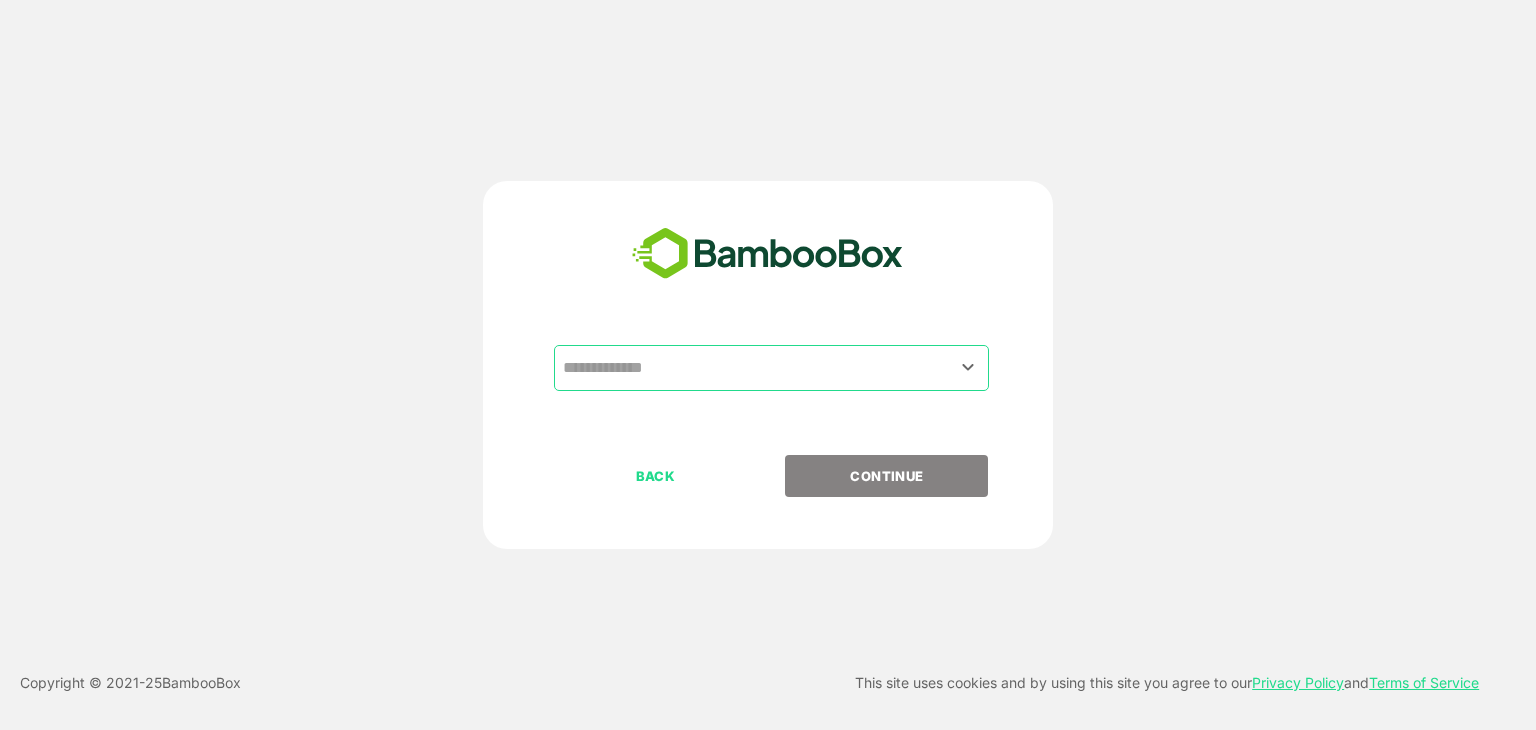 click at bounding box center (771, 368) 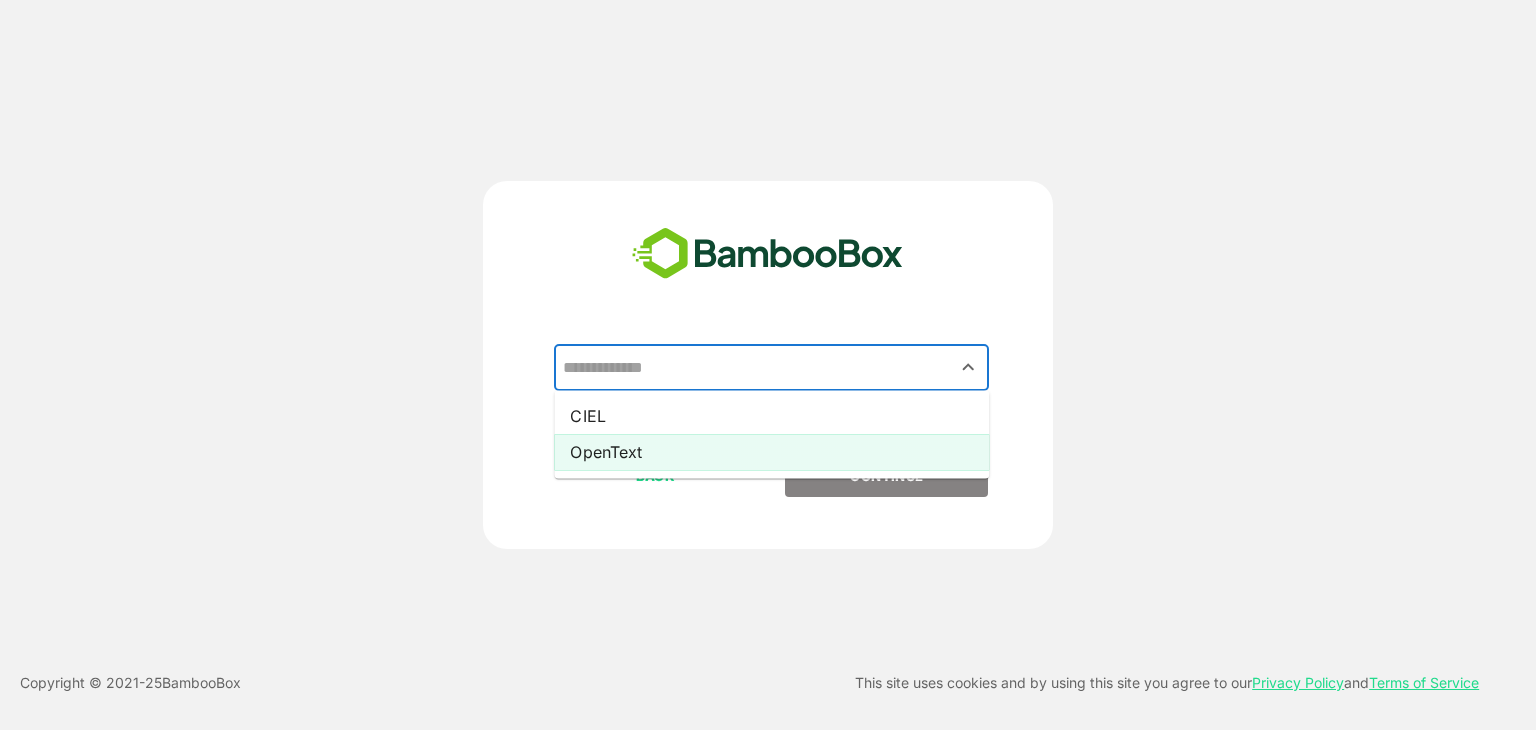 click on "OpenText" at bounding box center [771, 452] 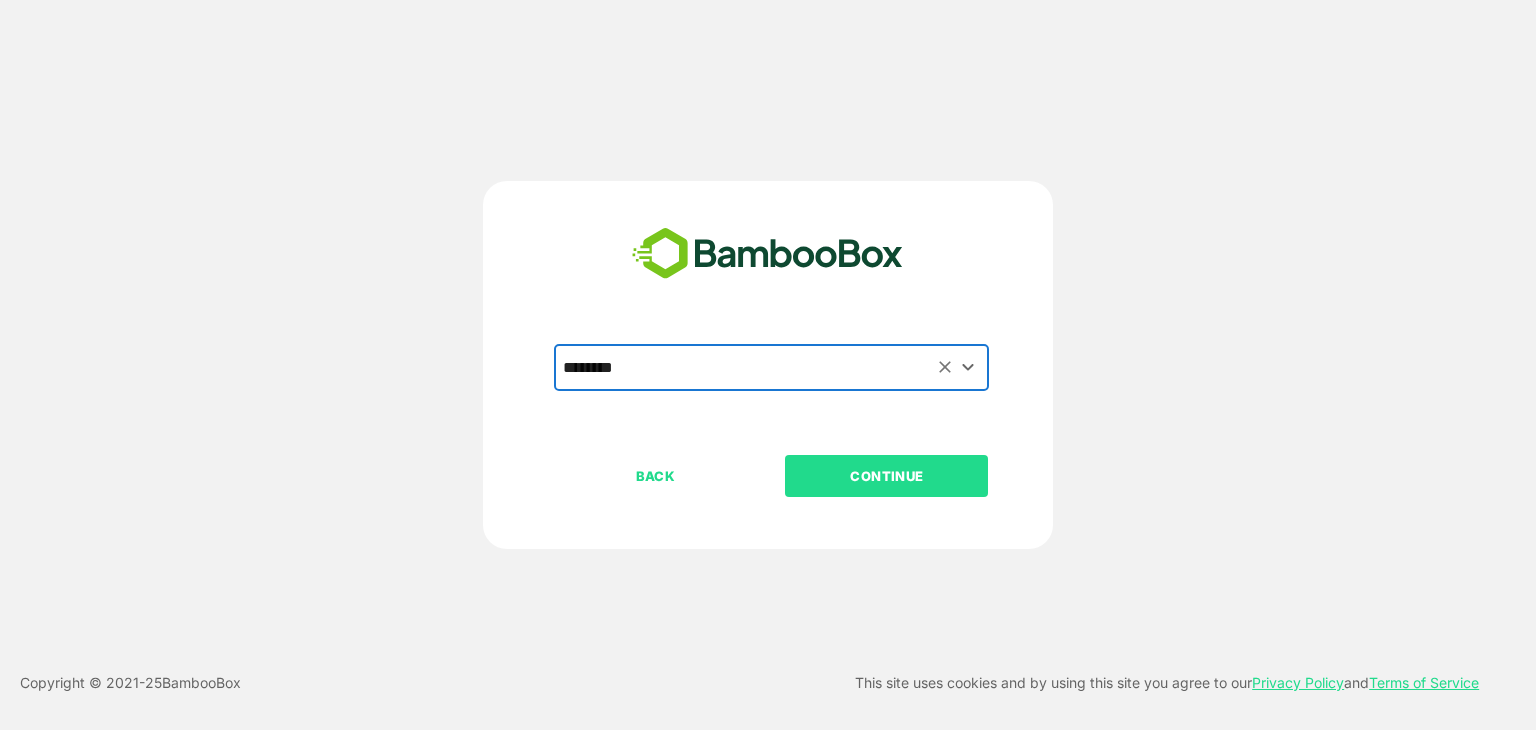 click on "CONTINUE" at bounding box center (887, 476) 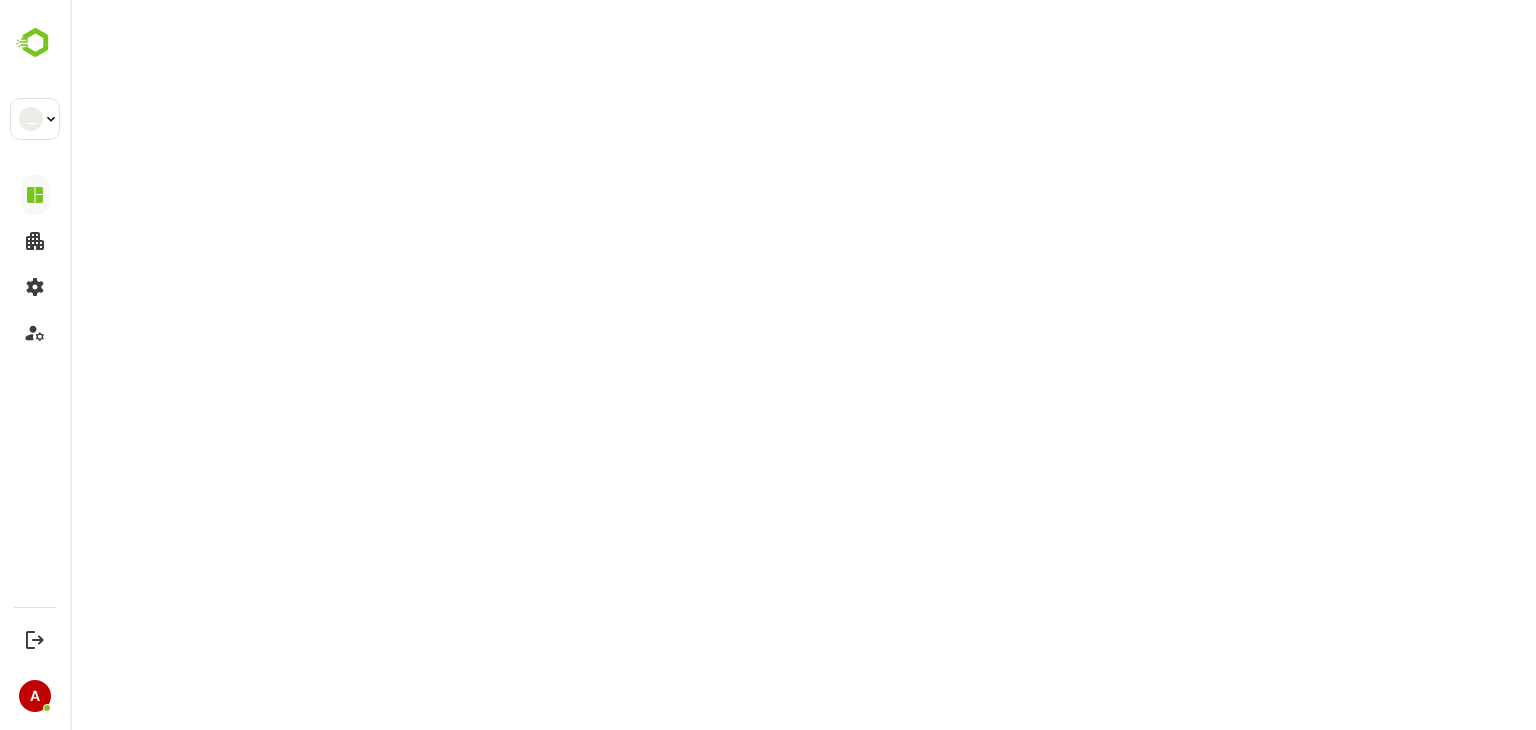 scroll, scrollTop: 0, scrollLeft: 0, axis: both 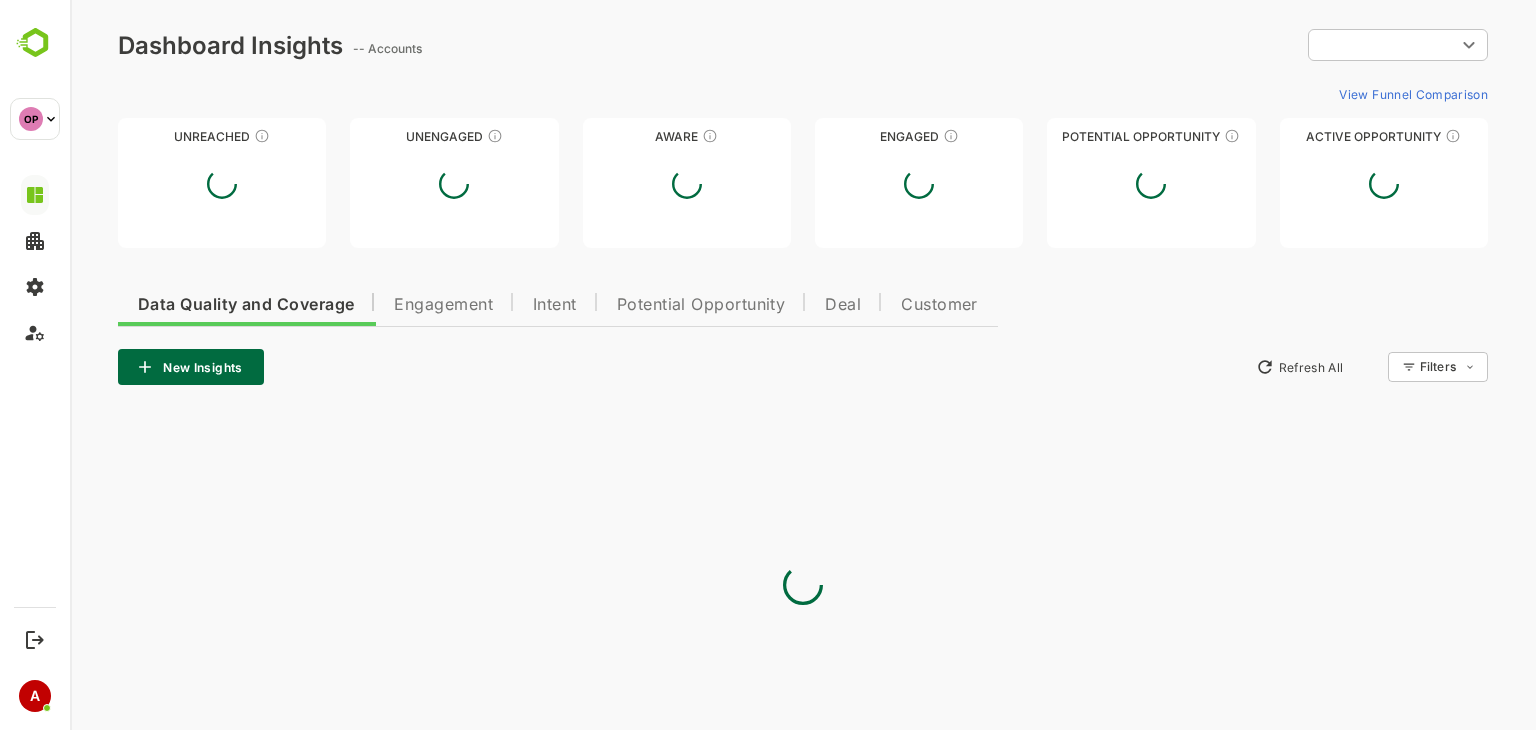 type on "**********" 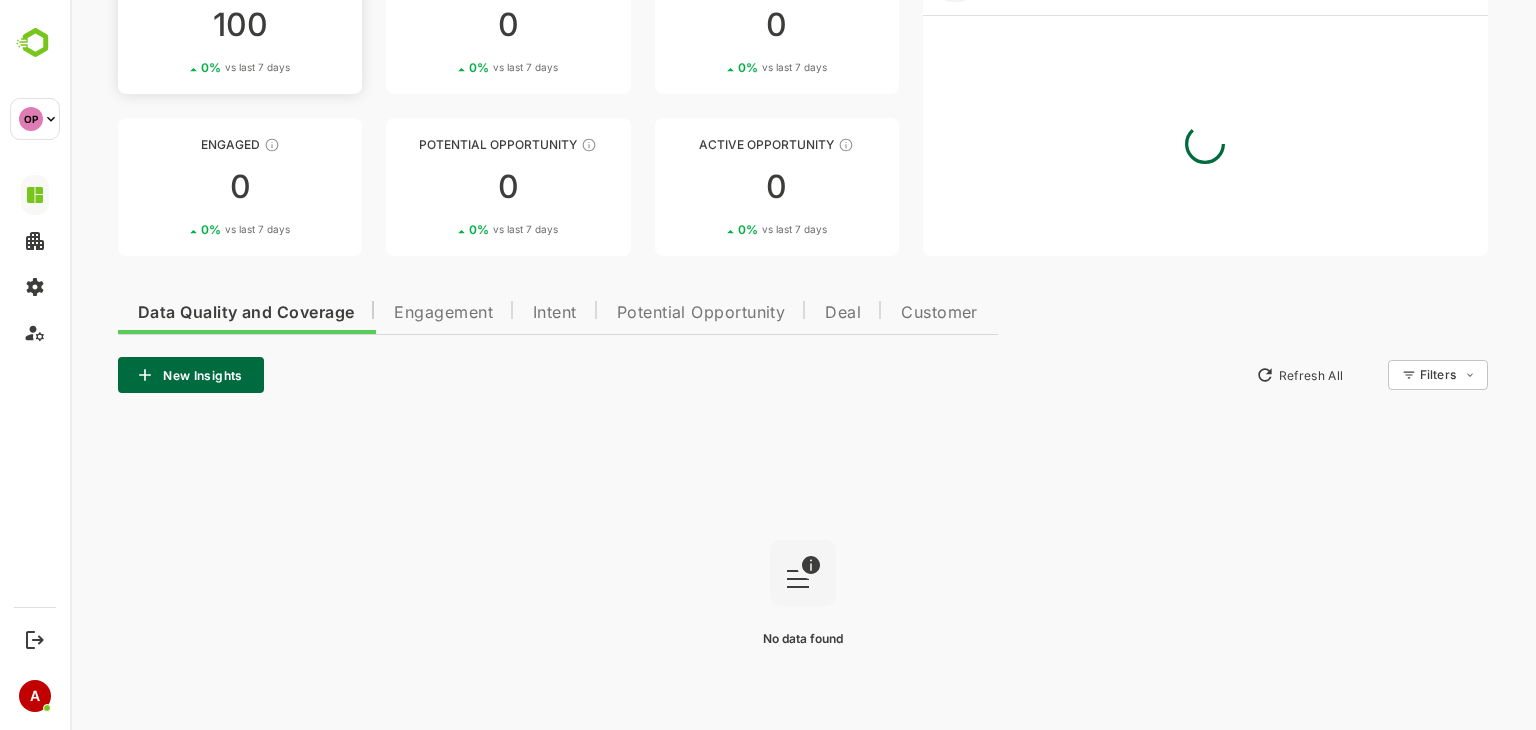 scroll, scrollTop: 163, scrollLeft: 0, axis: vertical 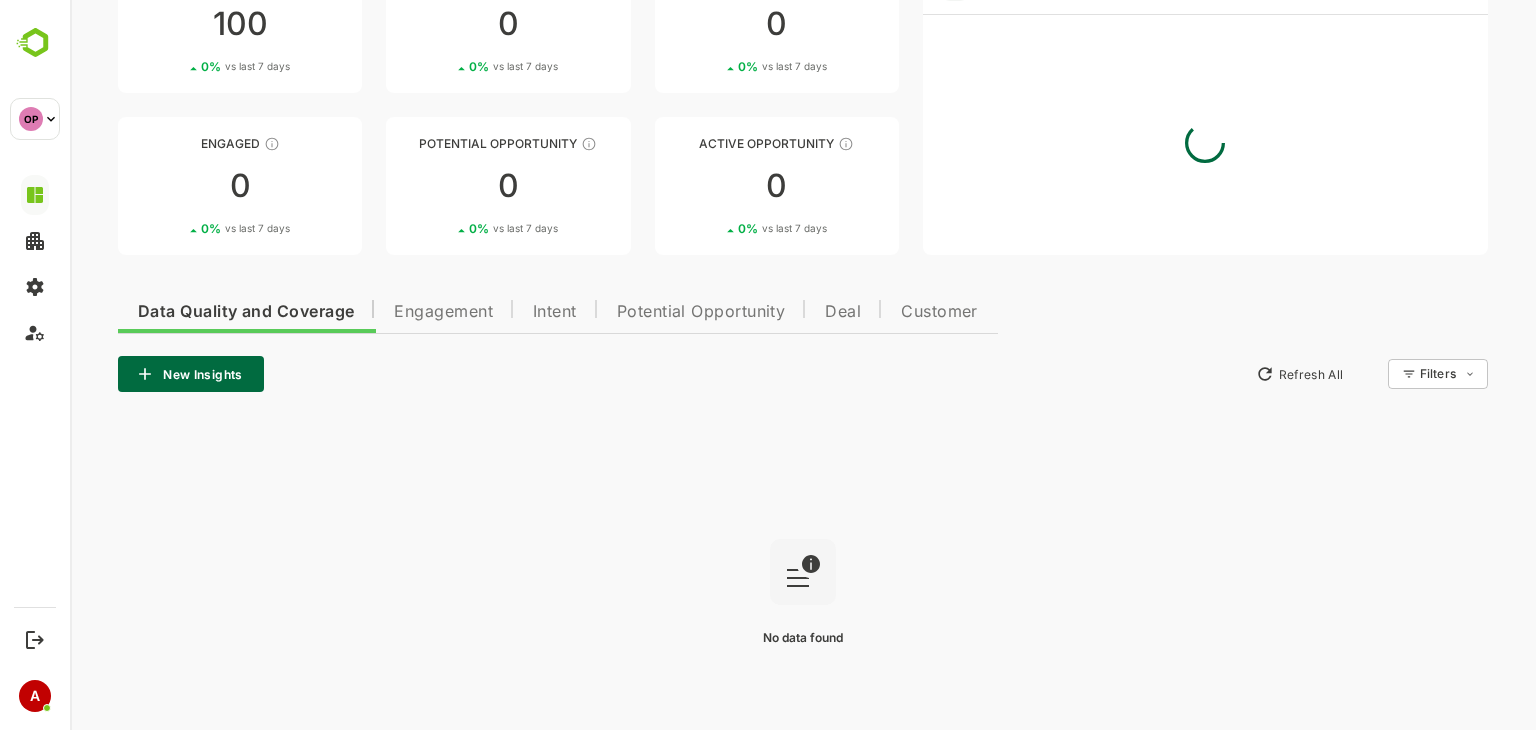 click on "Intent" at bounding box center (555, 312) 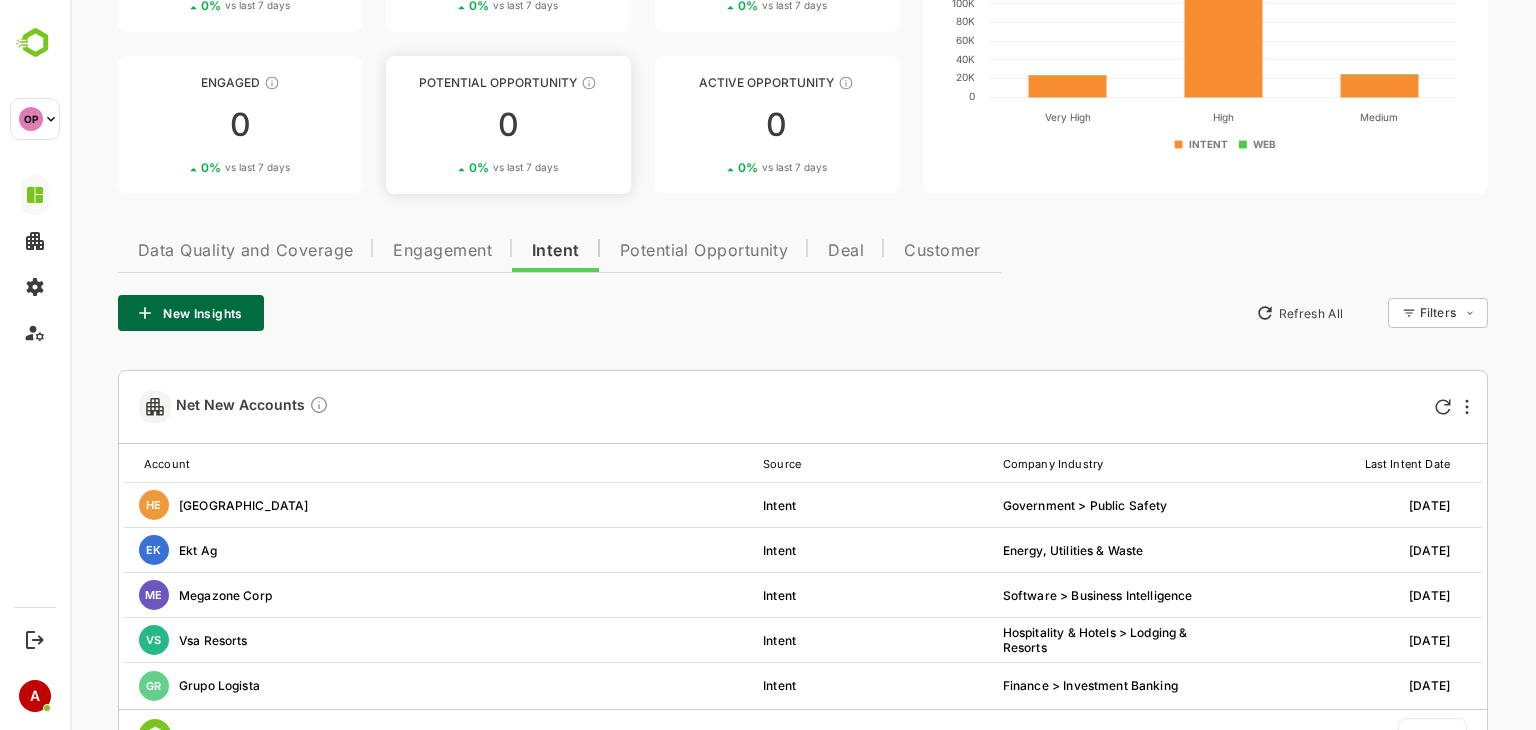 scroll, scrollTop: 0, scrollLeft: 0, axis: both 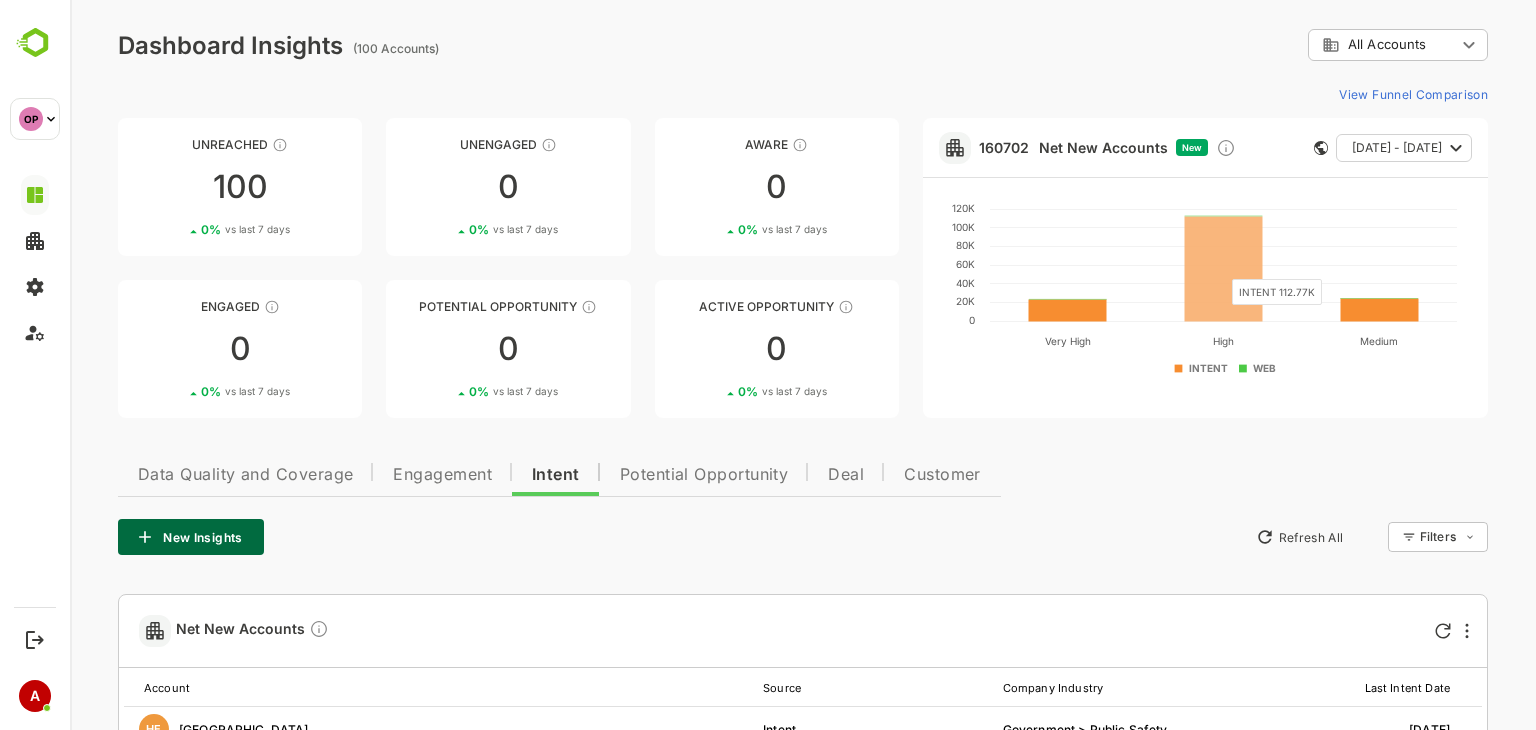 click 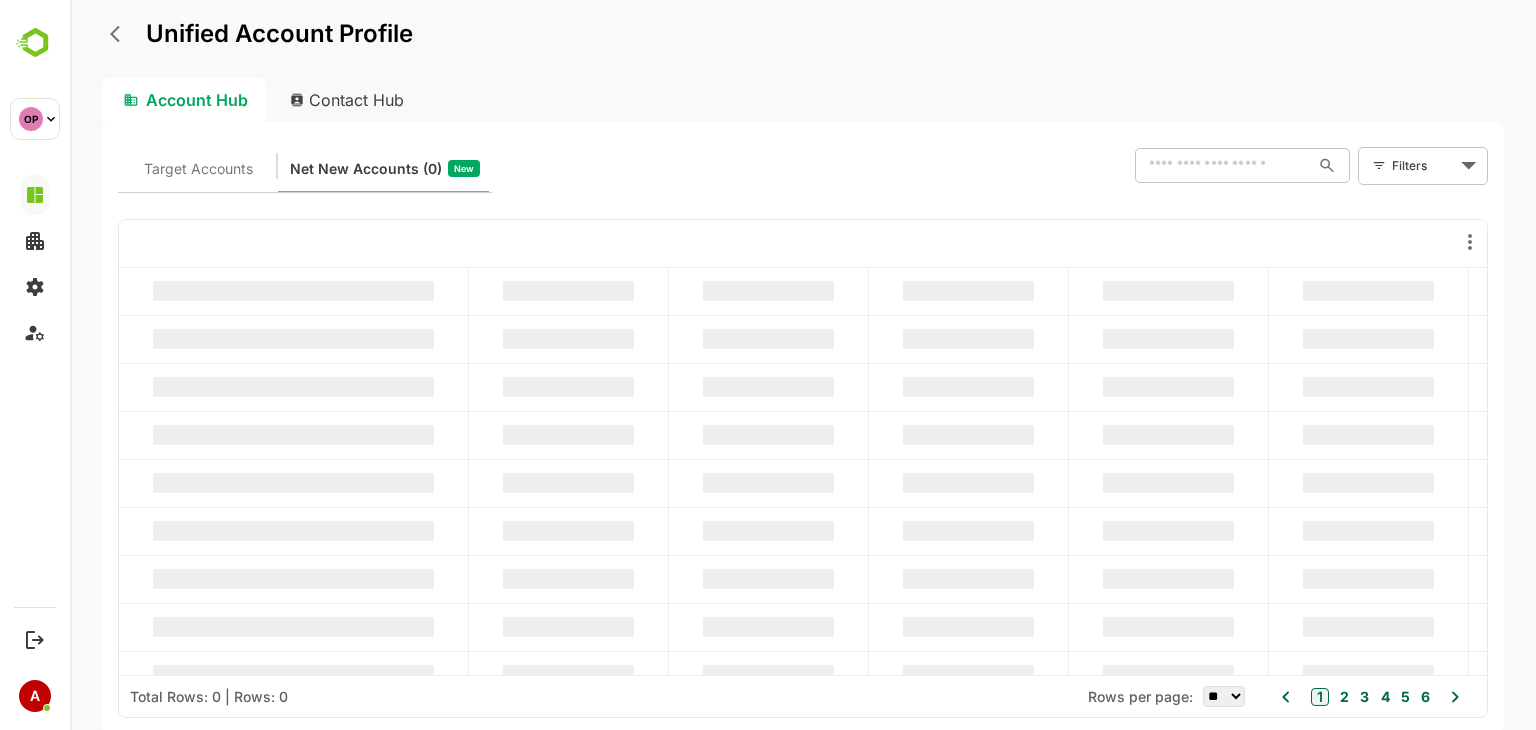scroll, scrollTop: 0, scrollLeft: 0, axis: both 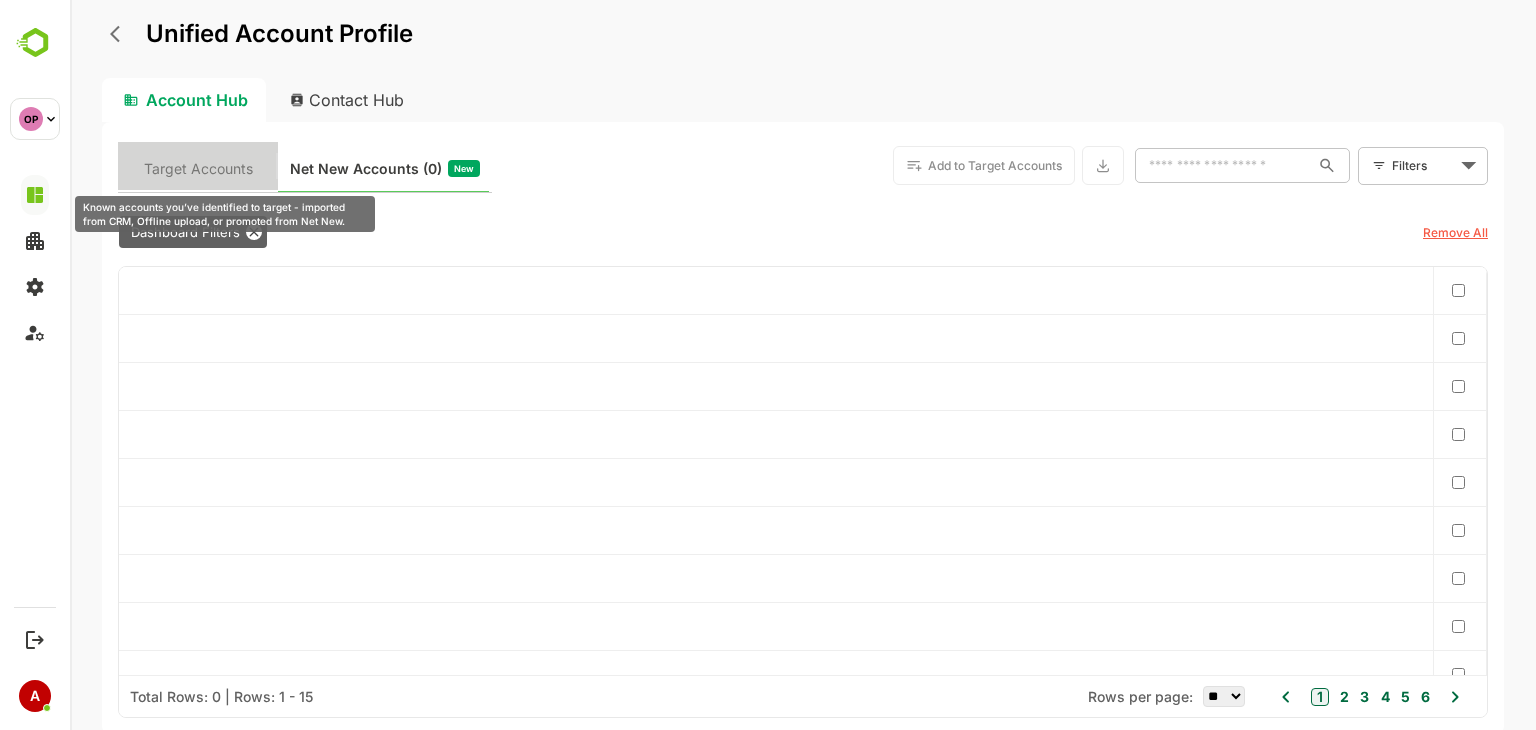 click on "Target Accounts" at bounding box center (198, 169) 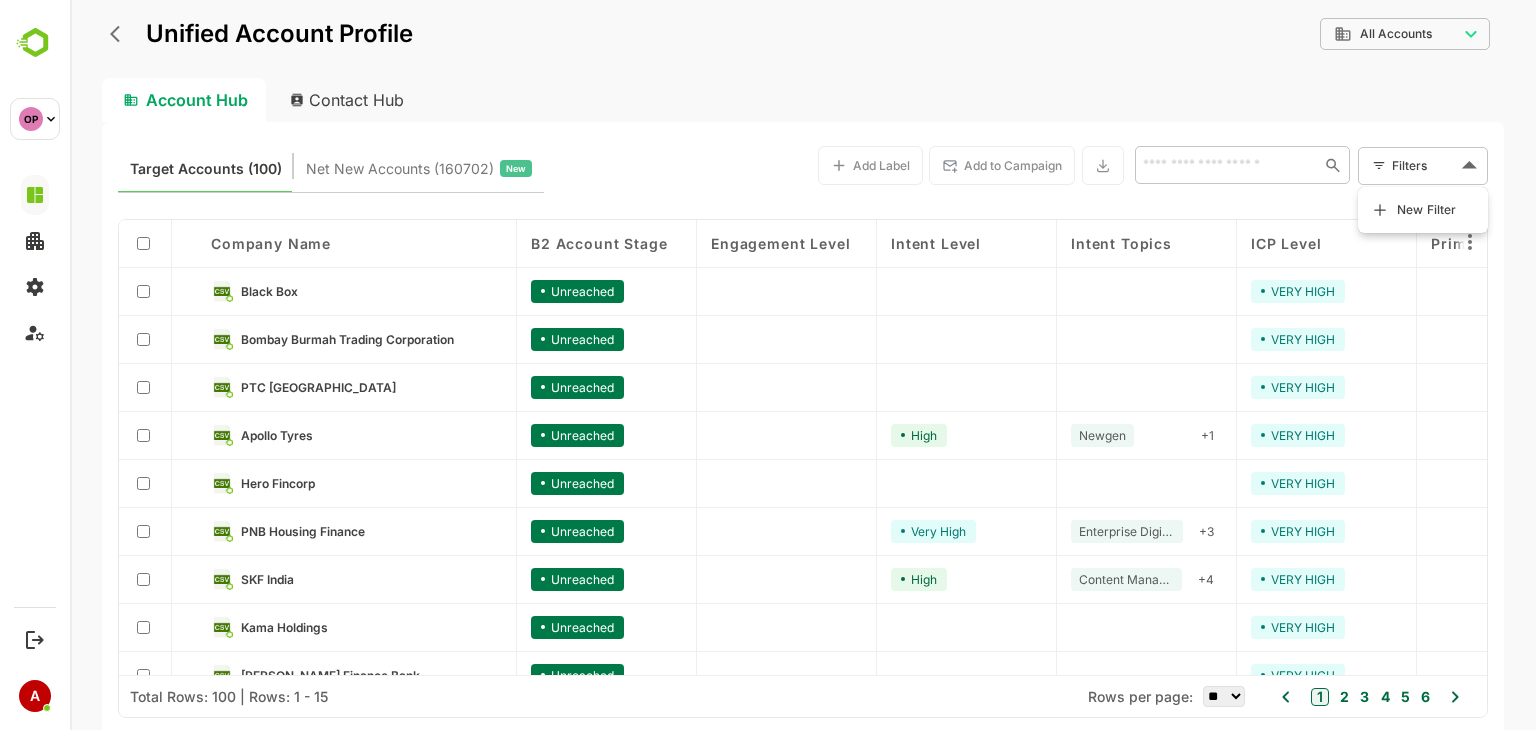 click on "**********" at bounding box center (803, 365) 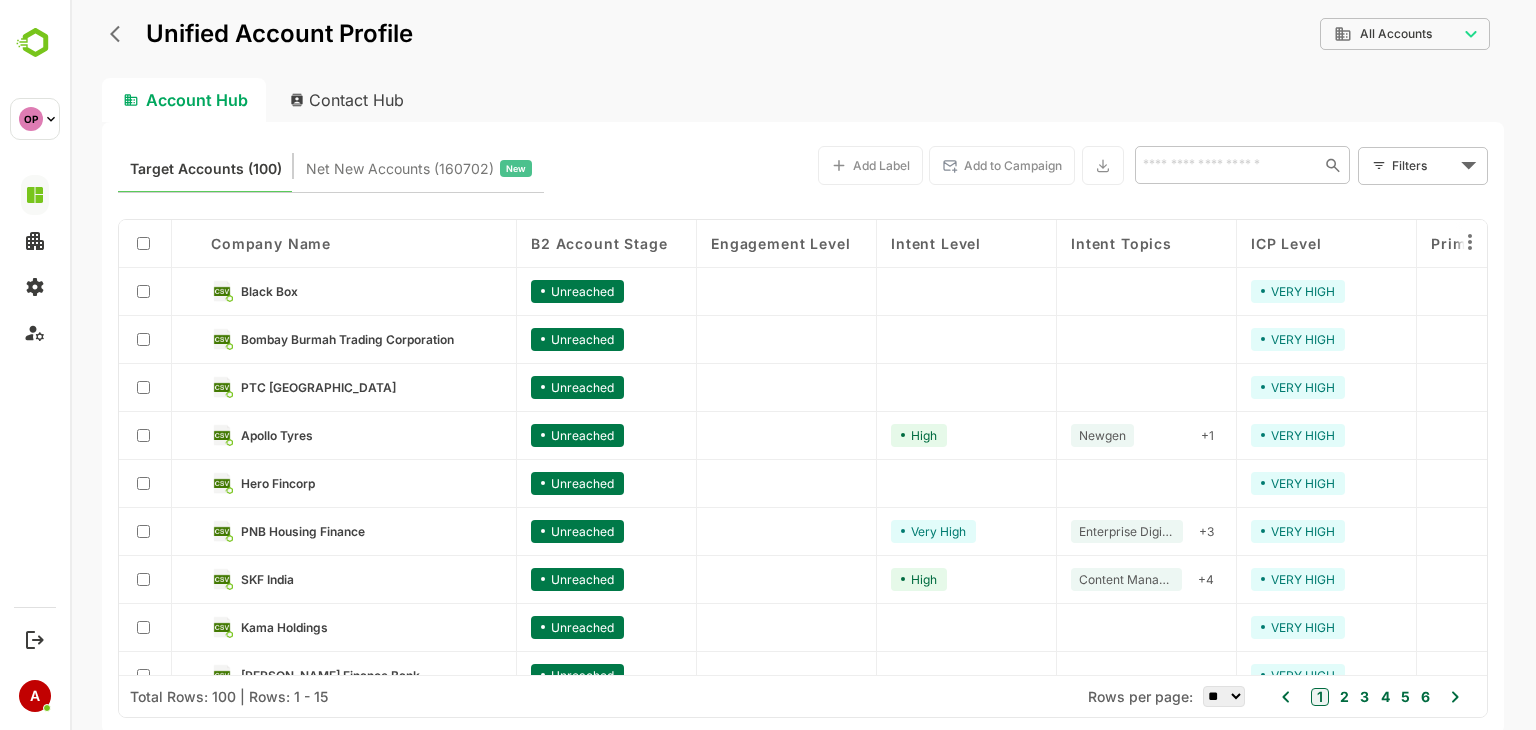 click 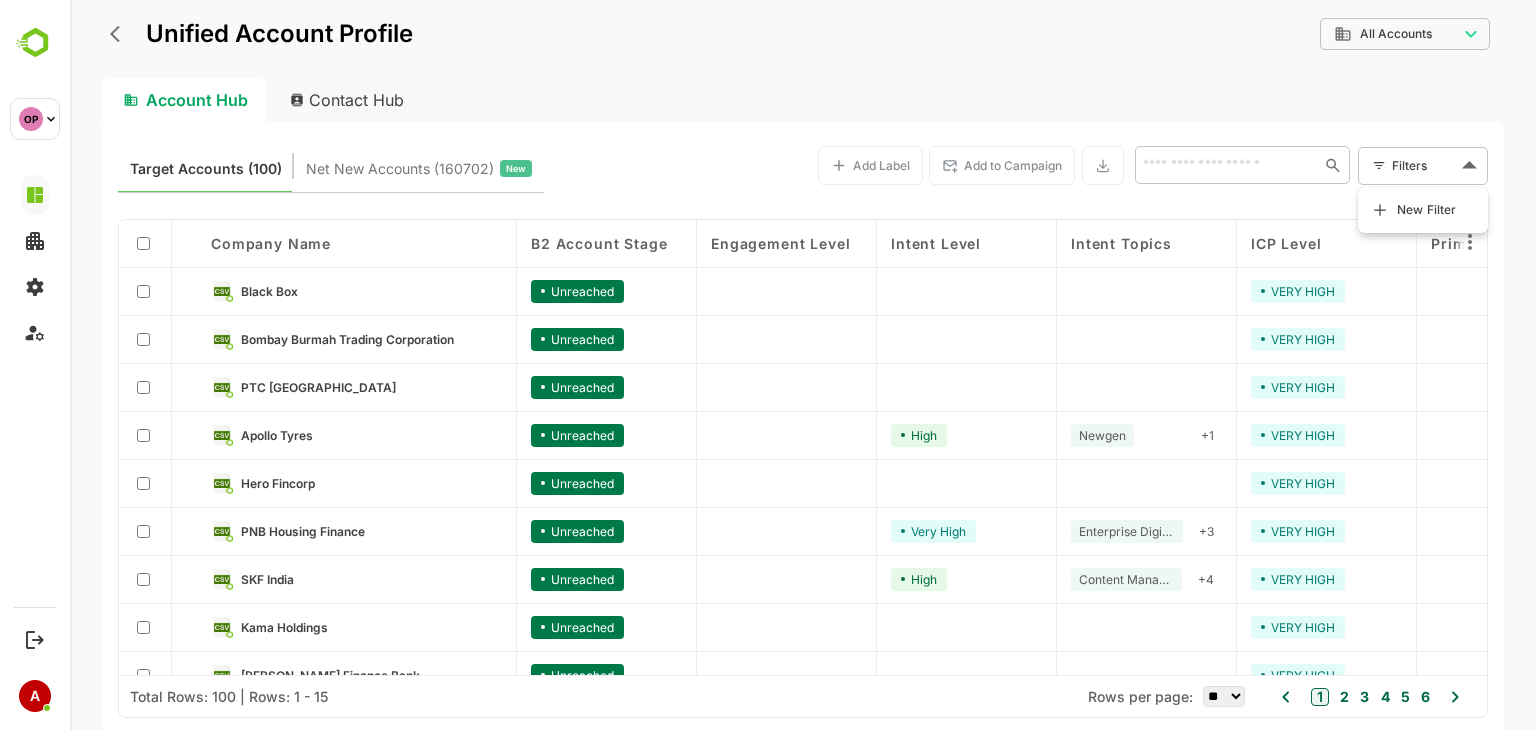 click at bounding box center (803, 365) 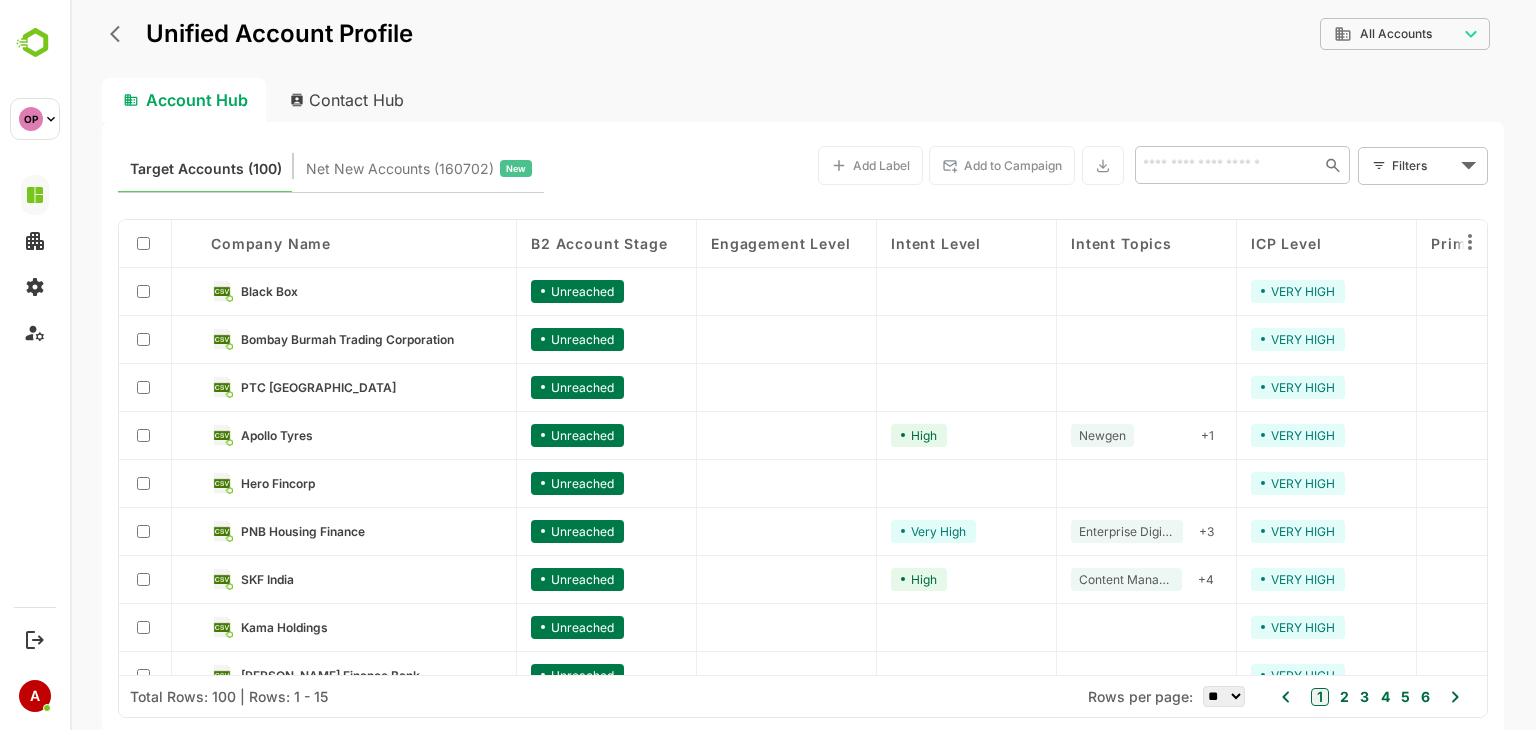 click on "Intent Level" at bounding box center (936, 243) 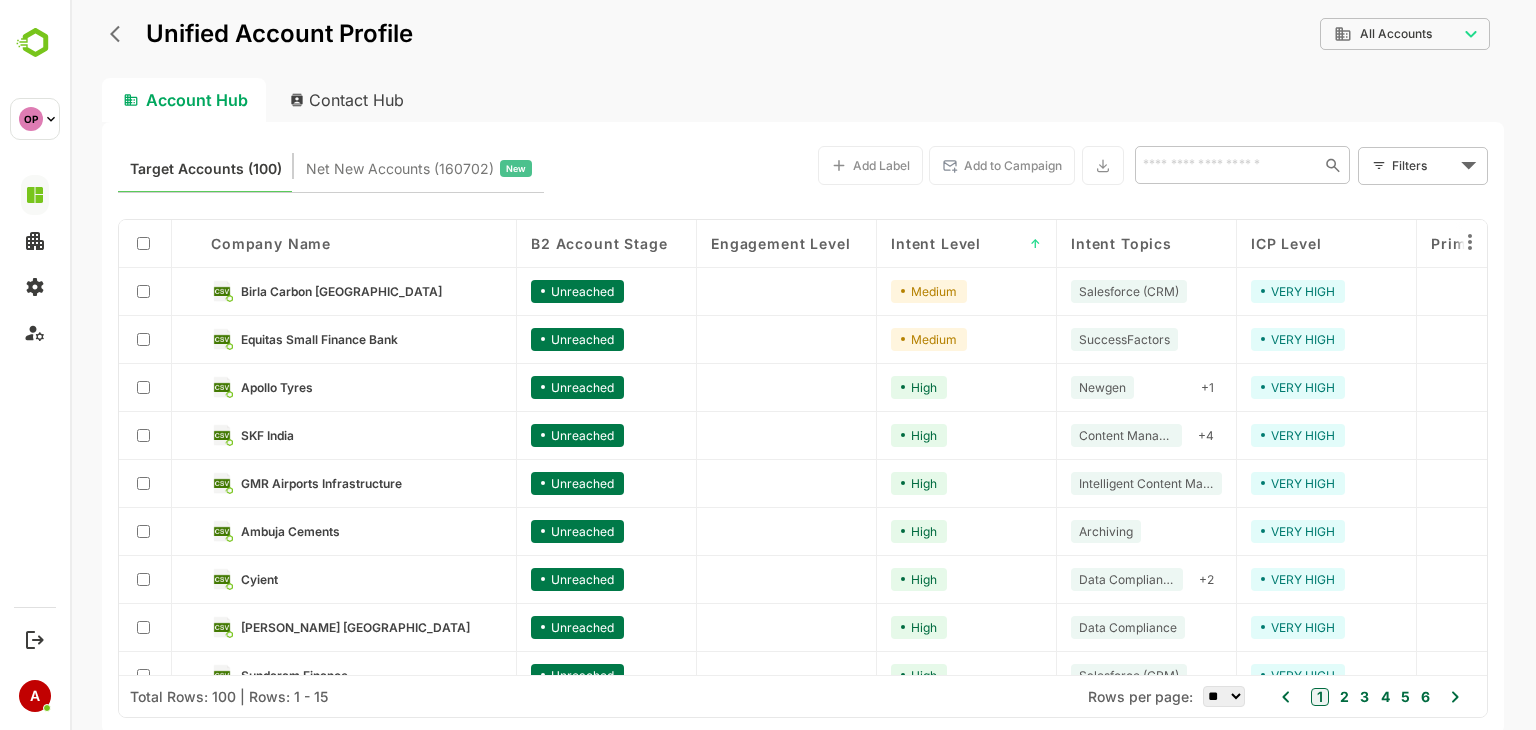 click on "Intent Level" at bounding box center (936, 243) 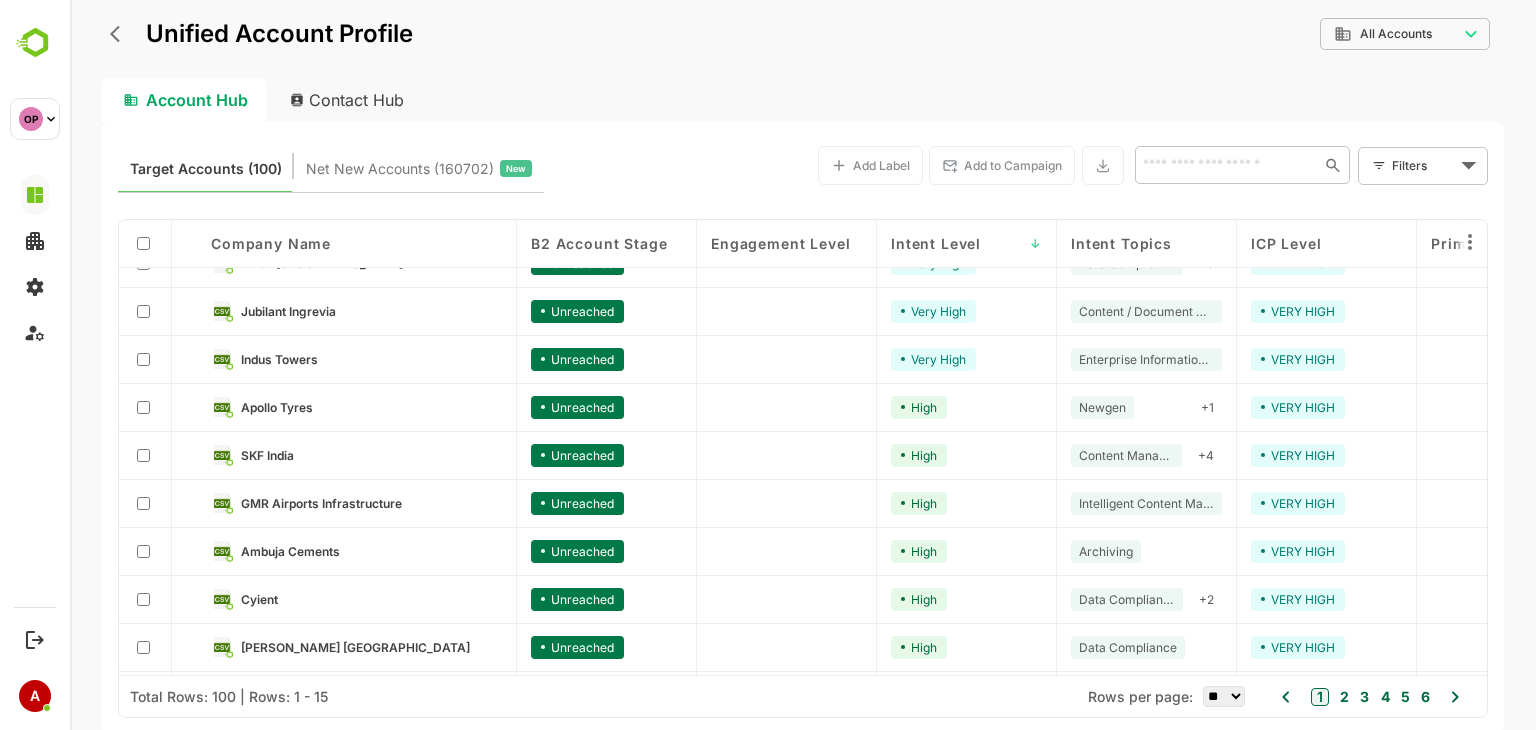 scroll, scrollTop: 316, scrollLeft: 0, axis: vertical 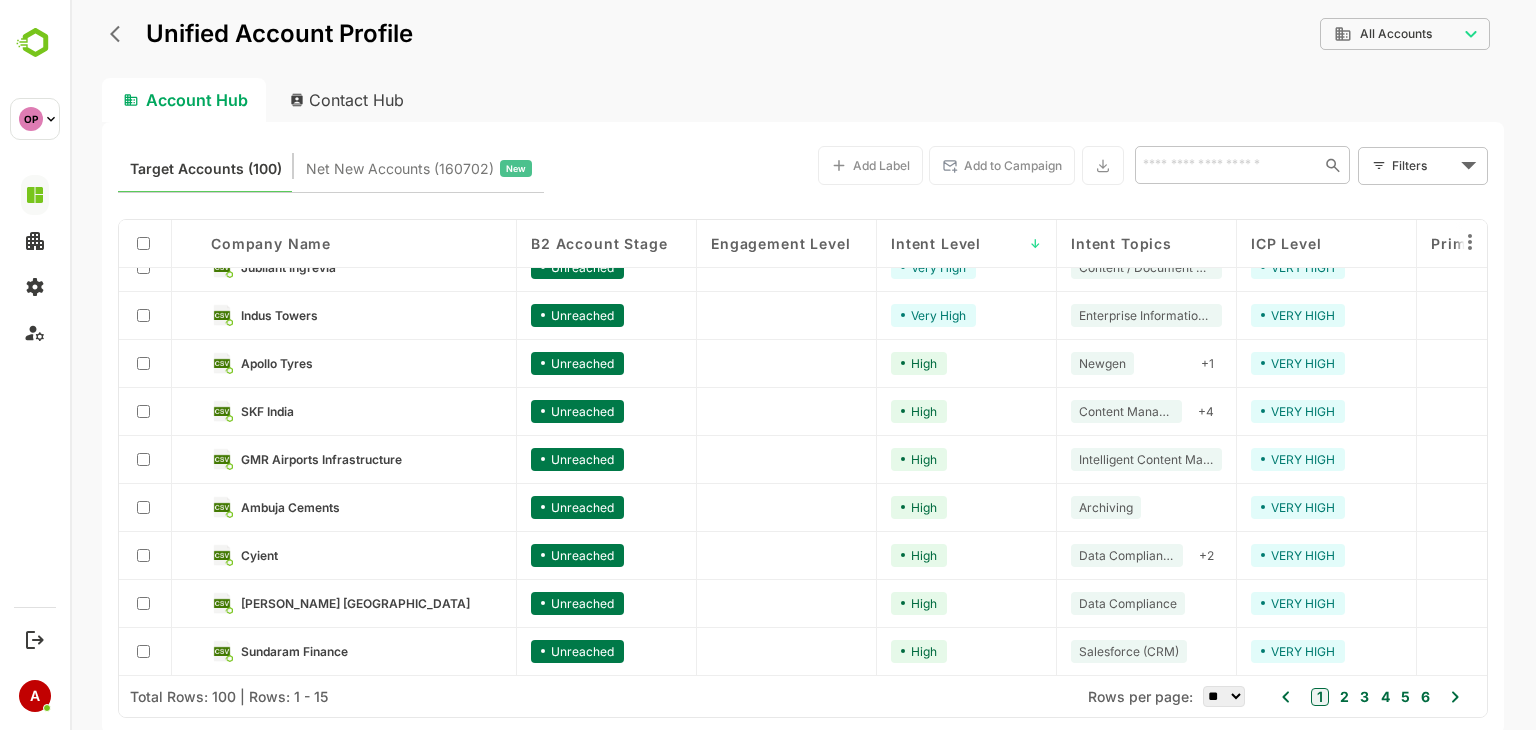 click on "** ** ** *** *** ****" at bounding box center [1224, 696] 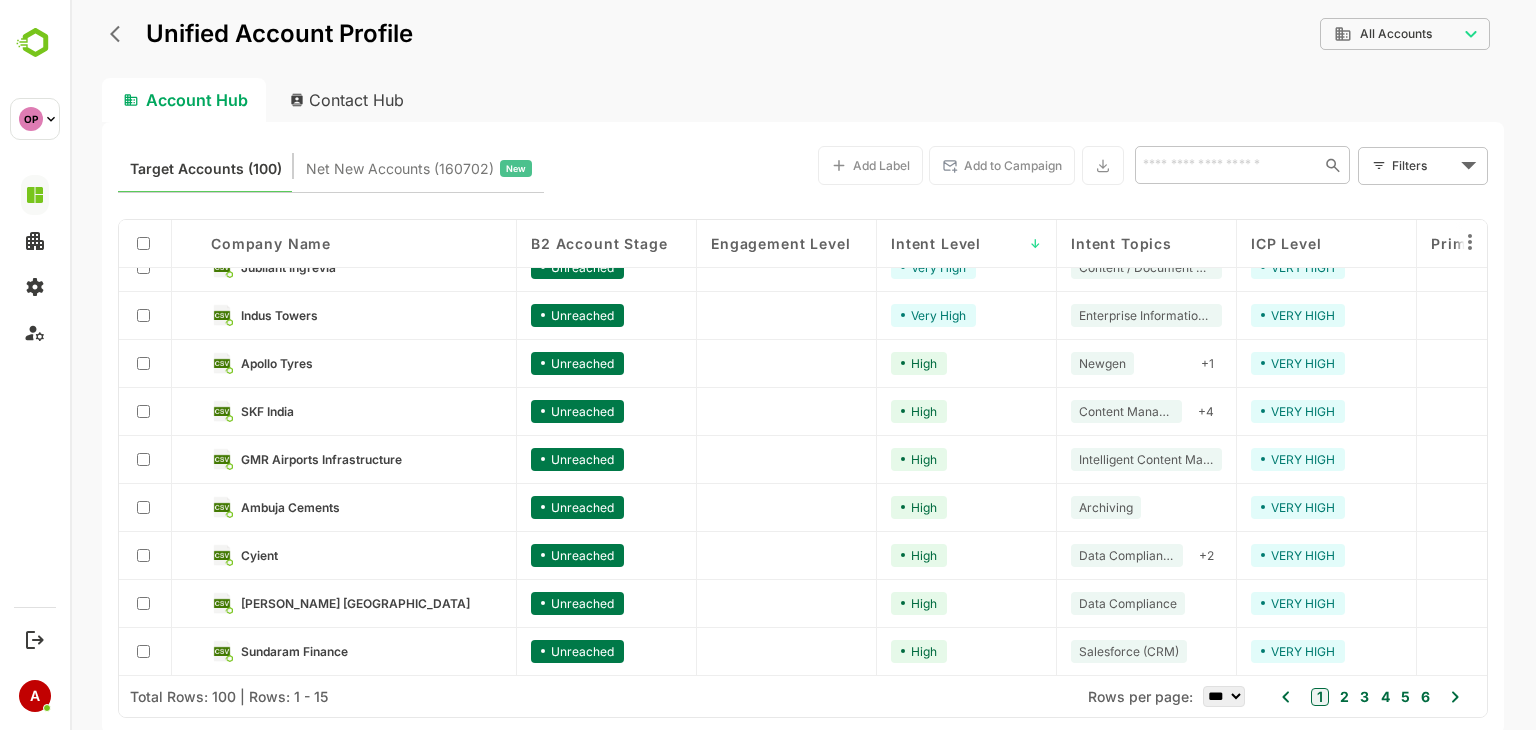 click on "** ** ** *** *** ****" at bounding box center (1224, 696) 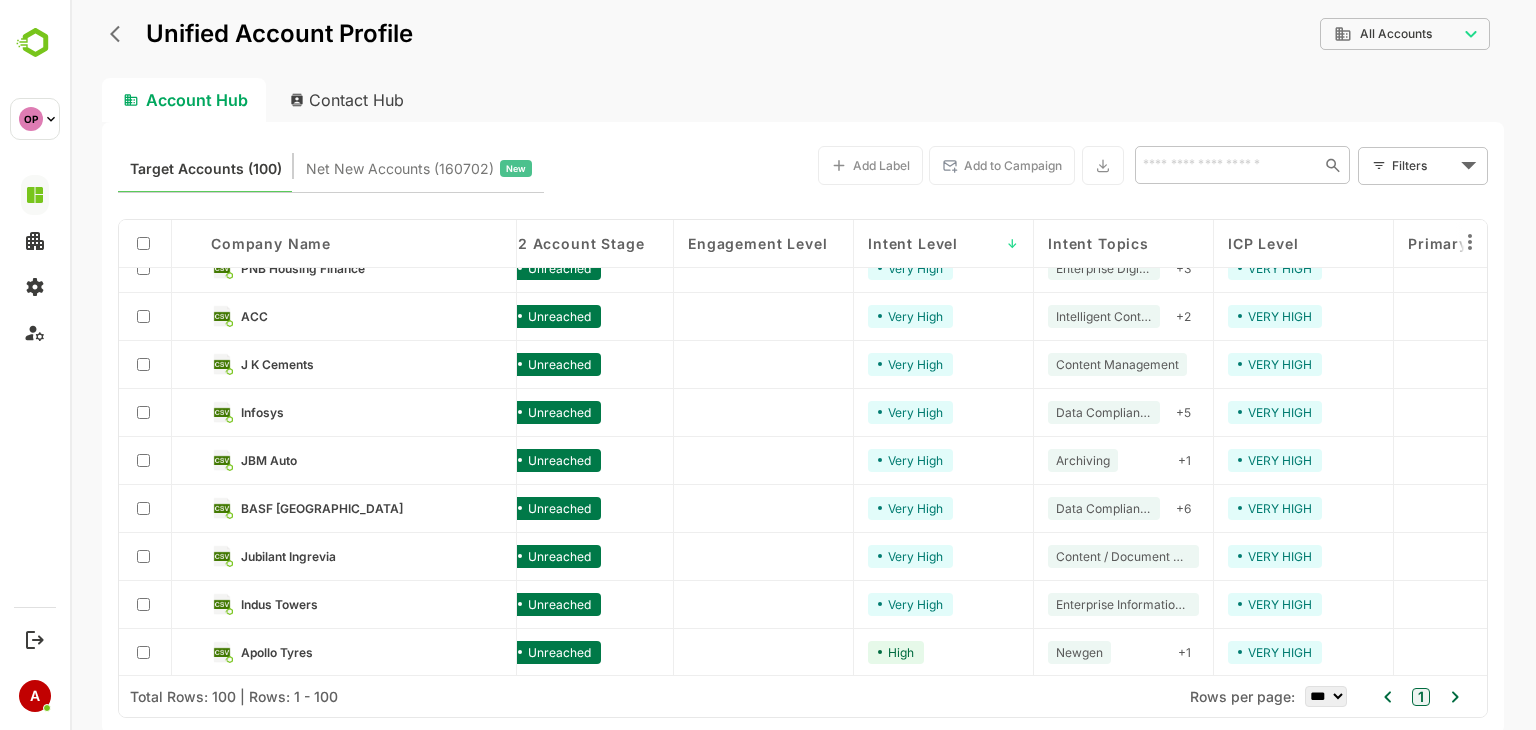 scroll, scrollTop: 0, scrollLeft: 23, axis: horizontal 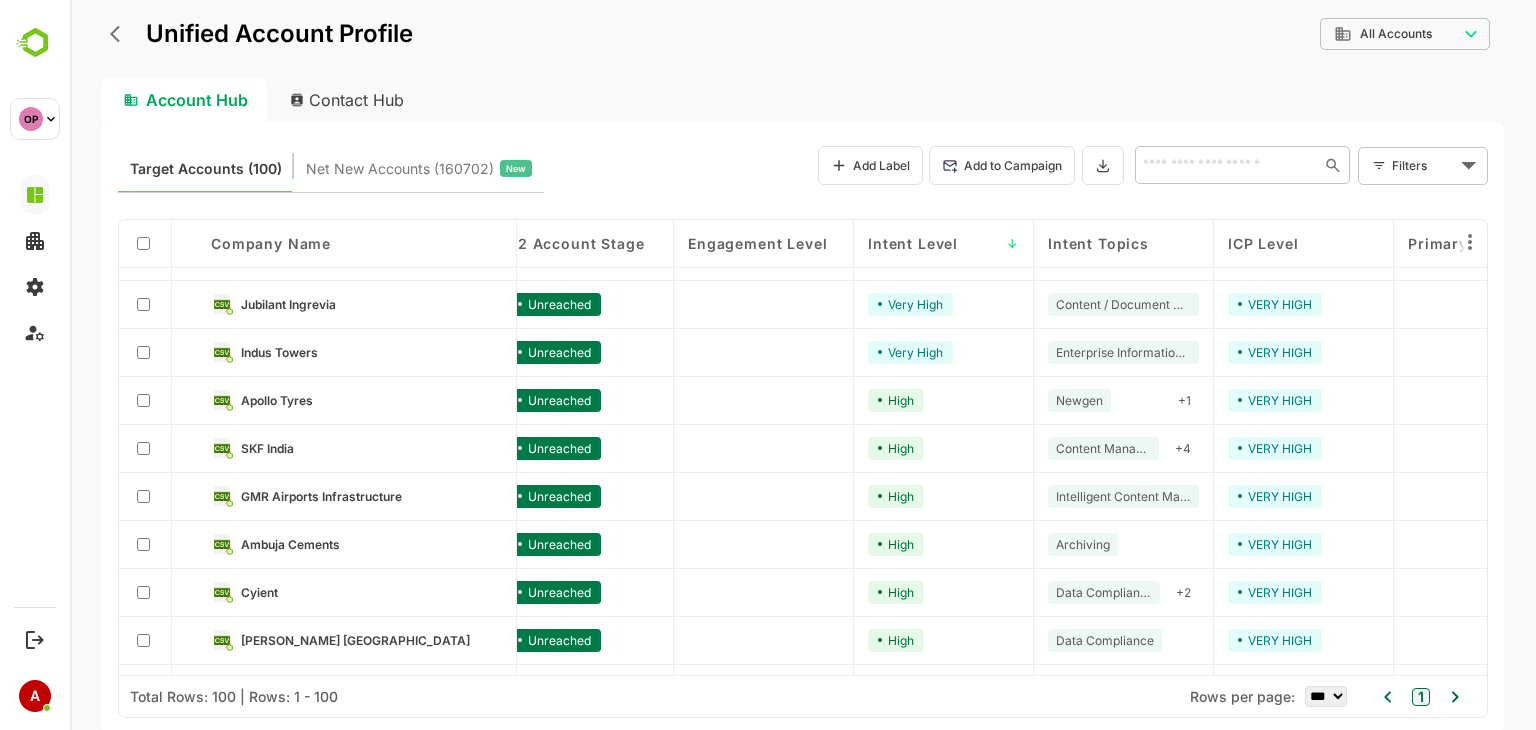 click at bounding box center (145, 449) 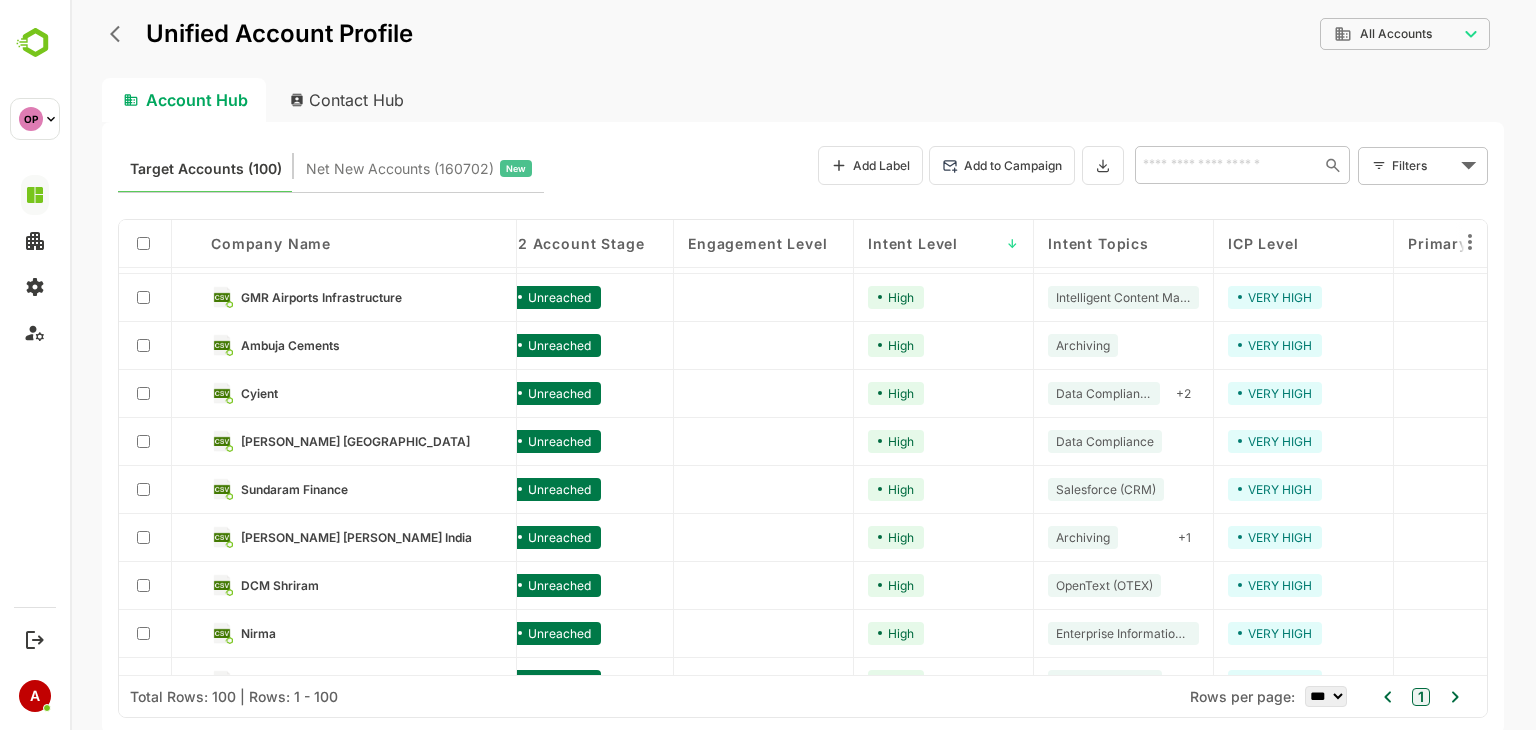 click at bounding box center (145, 394) 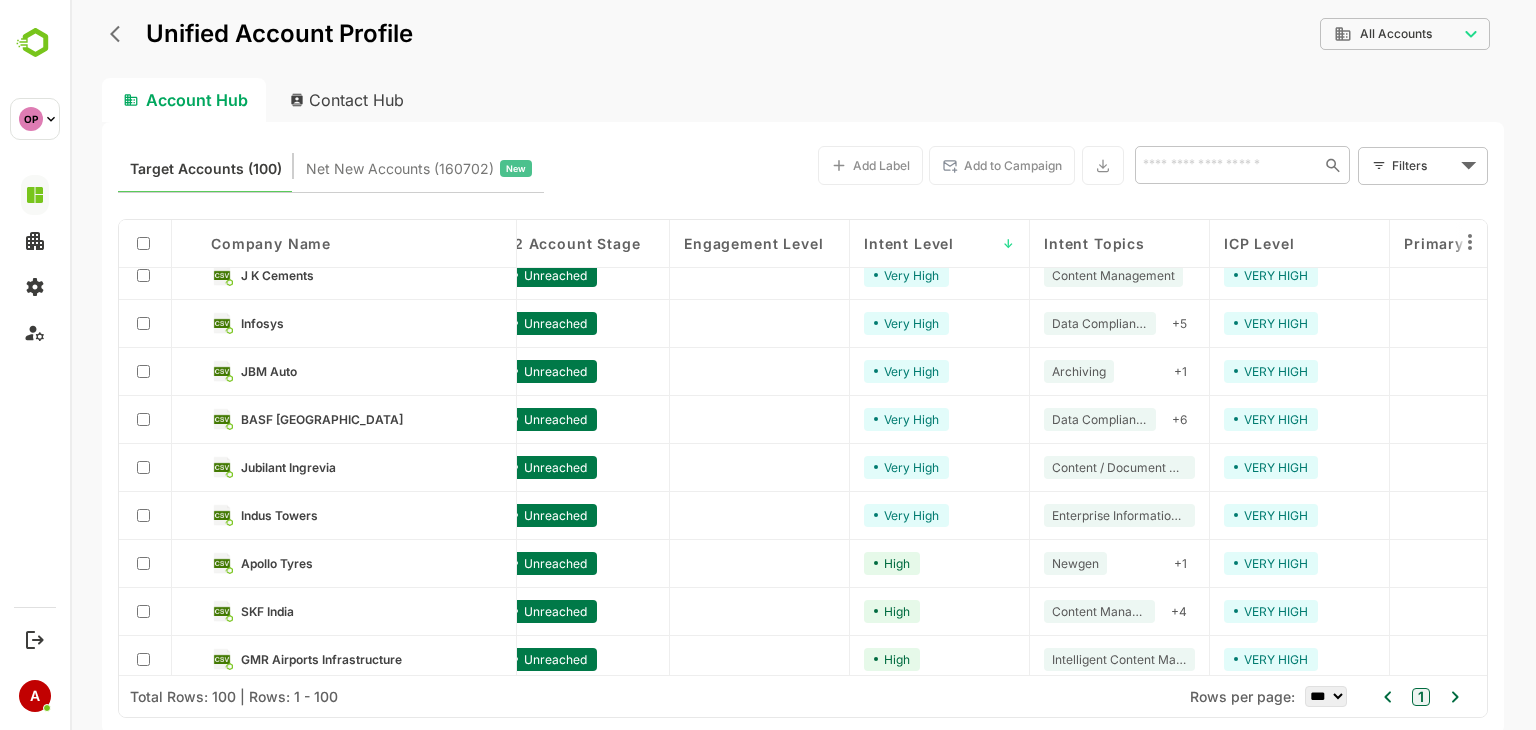 scroll, scrollTop: 0, scrollLeft: 0, axis: both 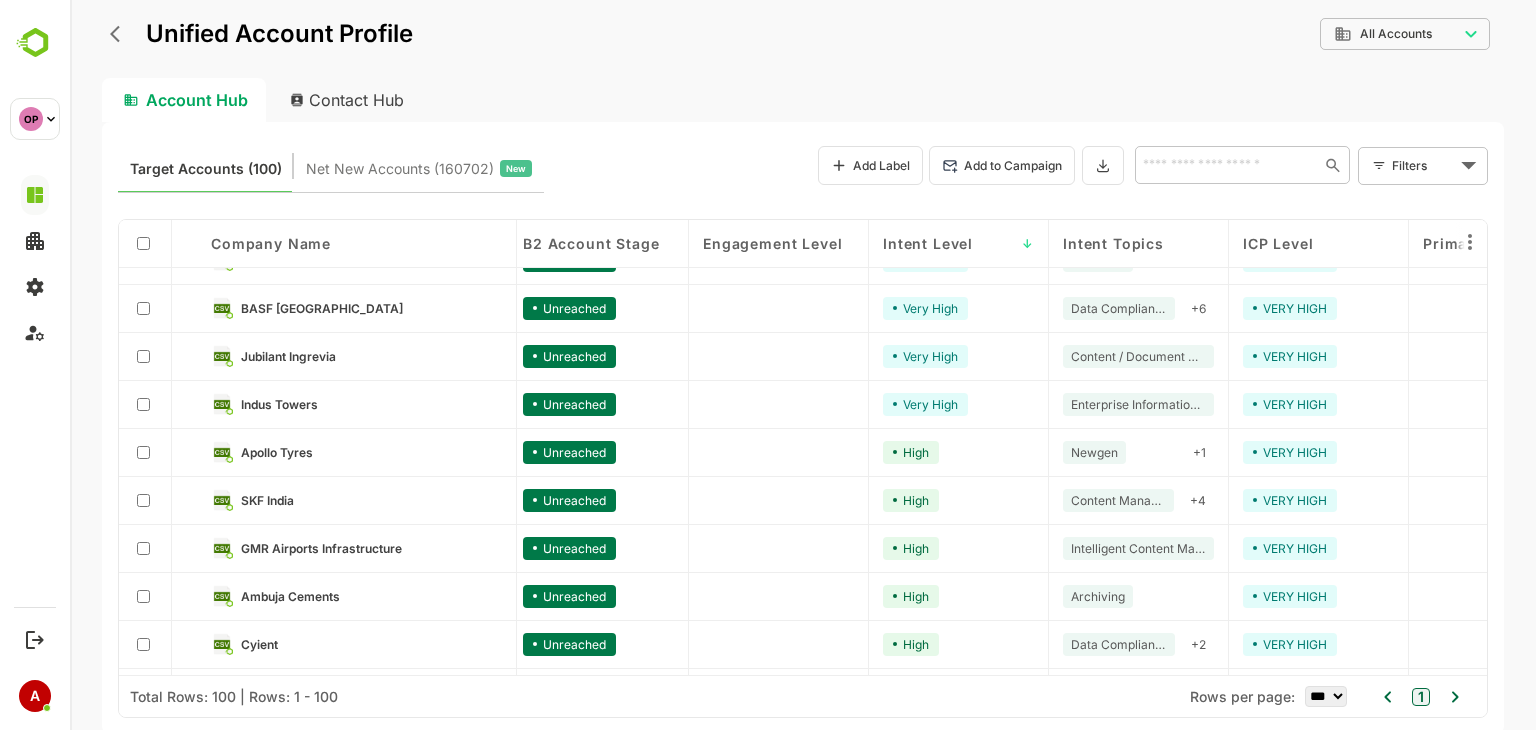 click on "**********" at bounding box center [803, 365] 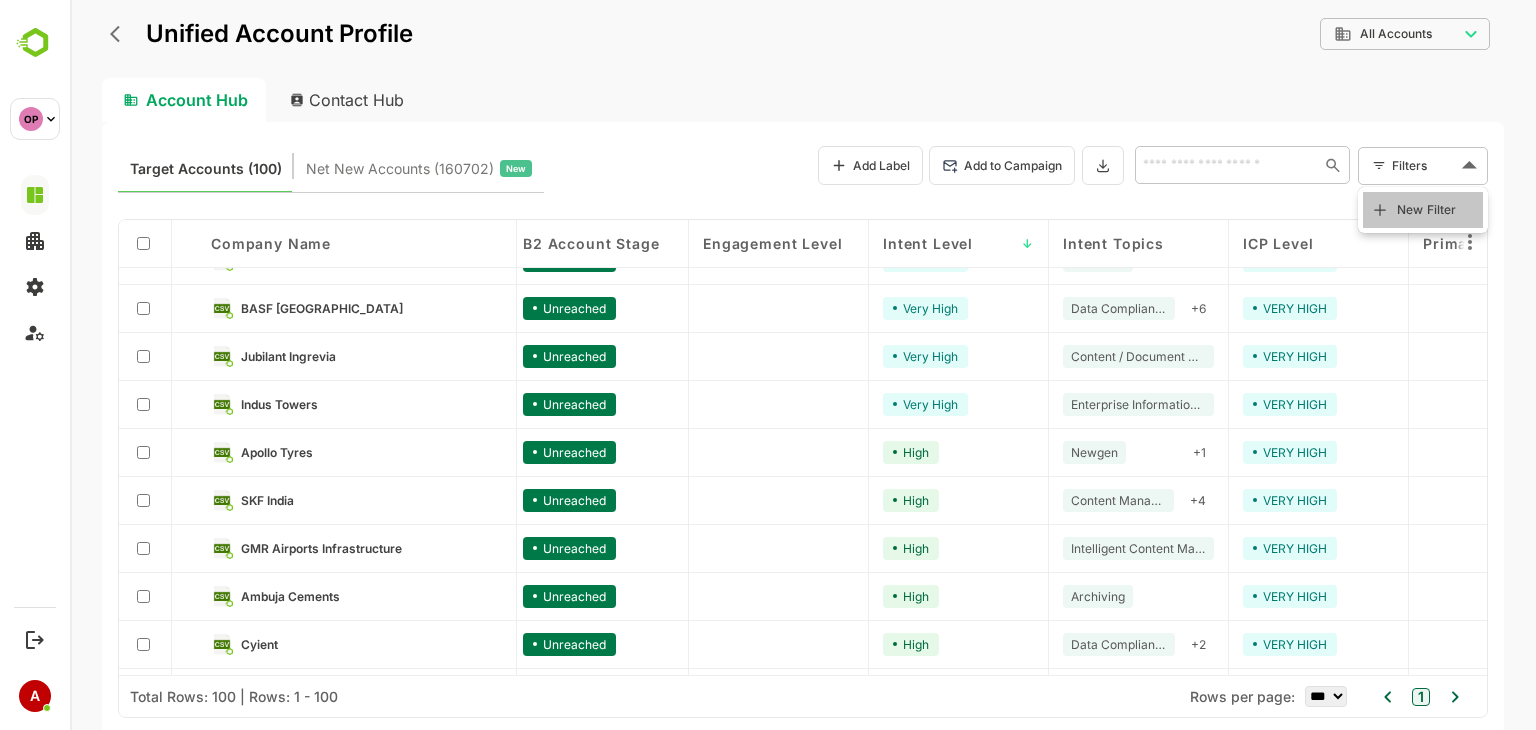 click on "New Filter" at bounding box center [1427, 210] 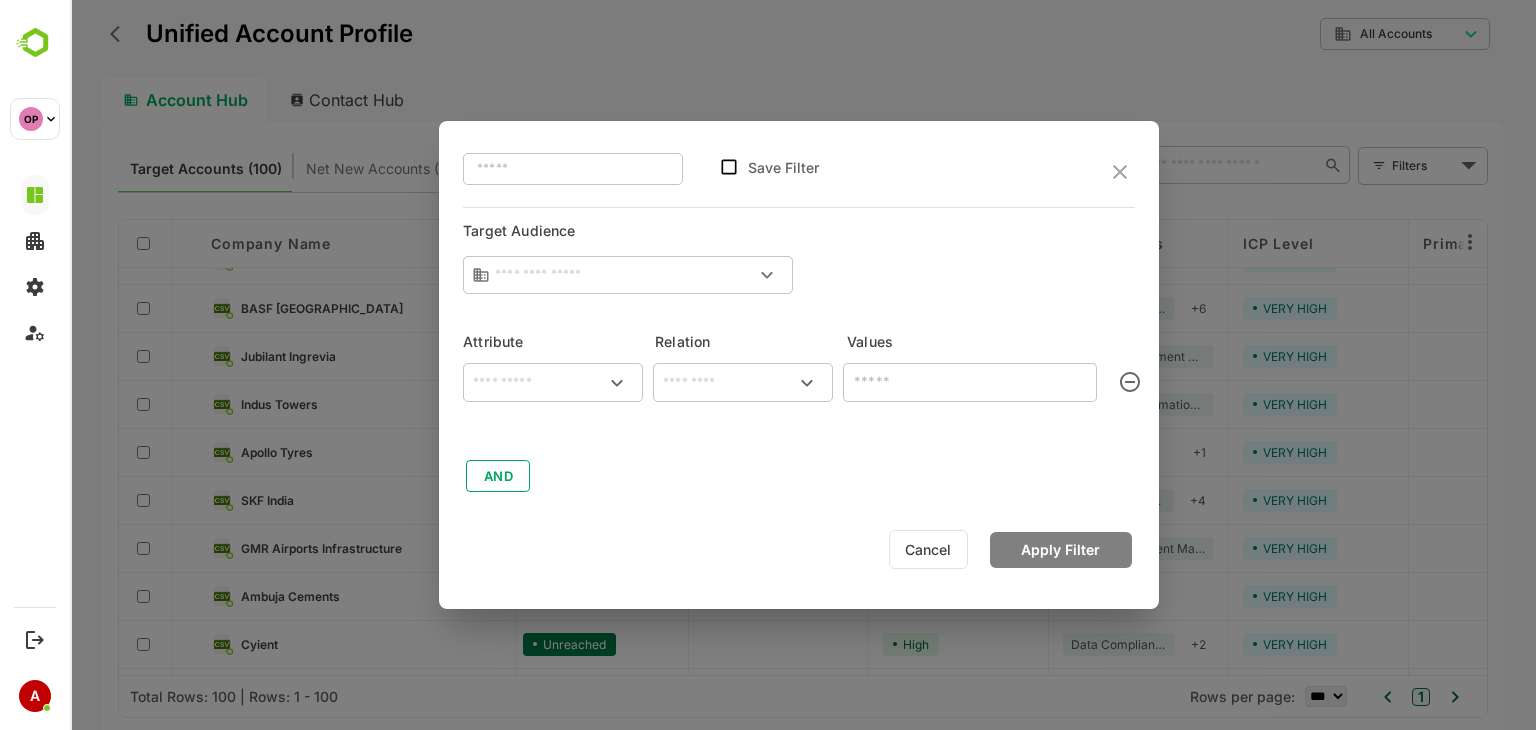 type on "**********" 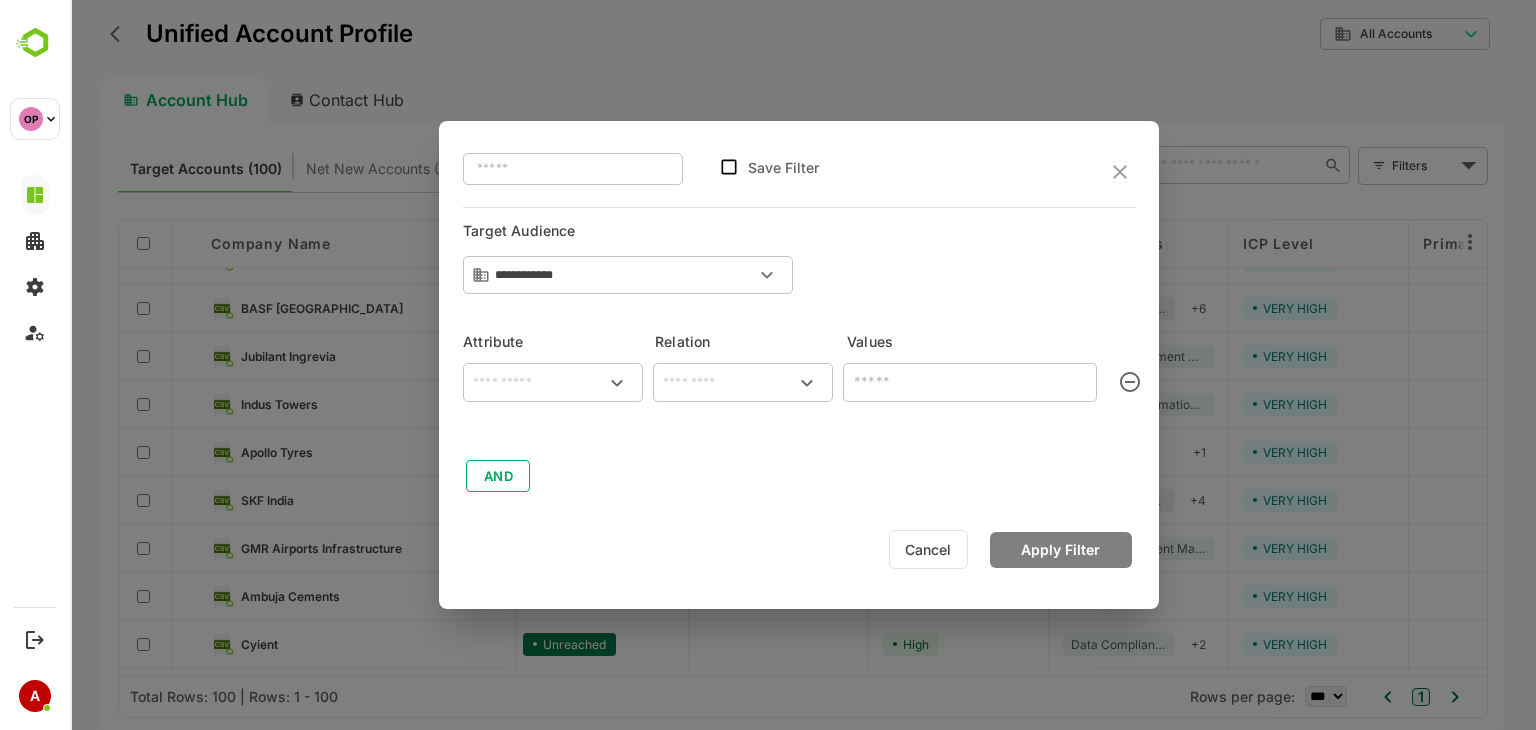 click at bounding box center (553, 383) 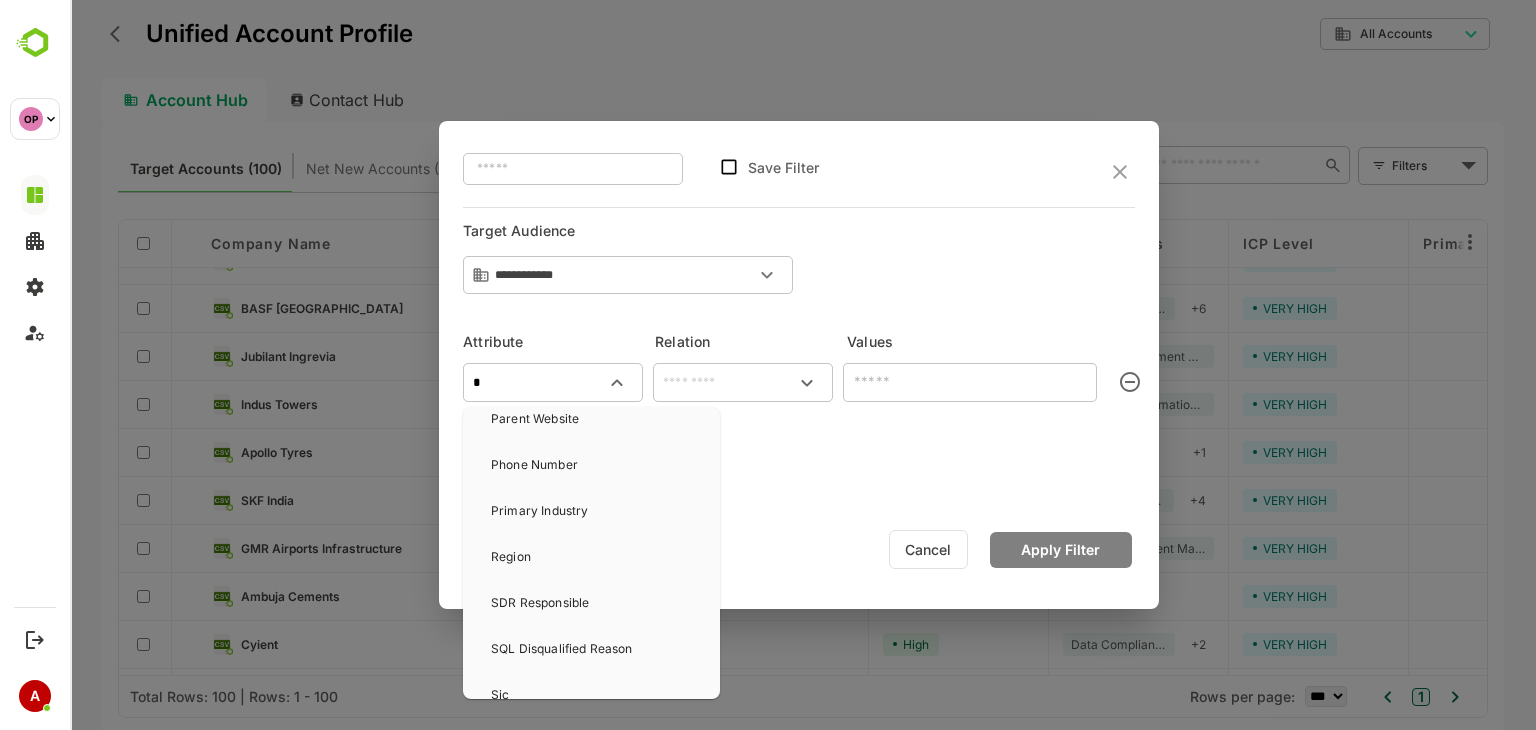 scroll, scrollTop: 0, scrollLeft: 0, axis: both 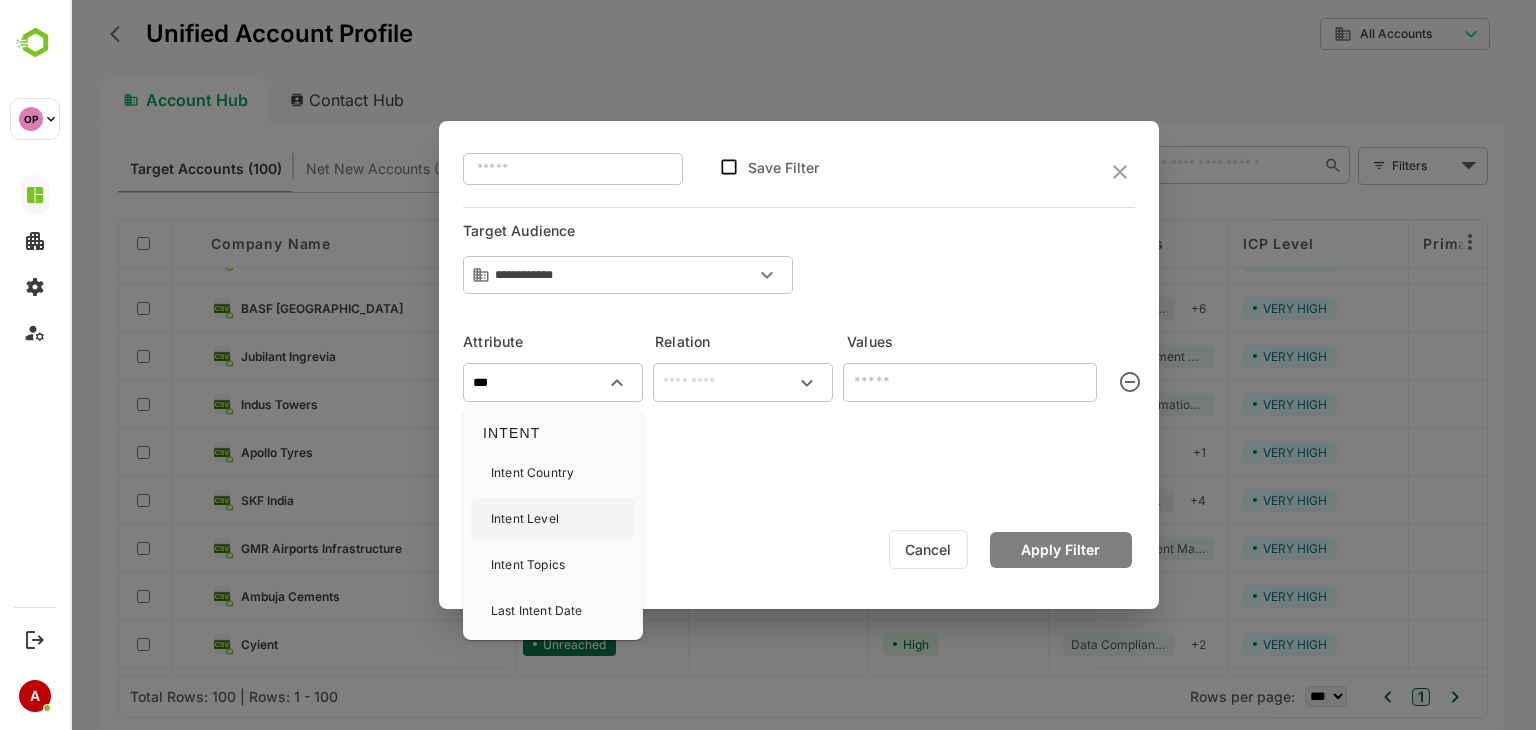 click on "Intent Level" at bounding box center (525, 519) 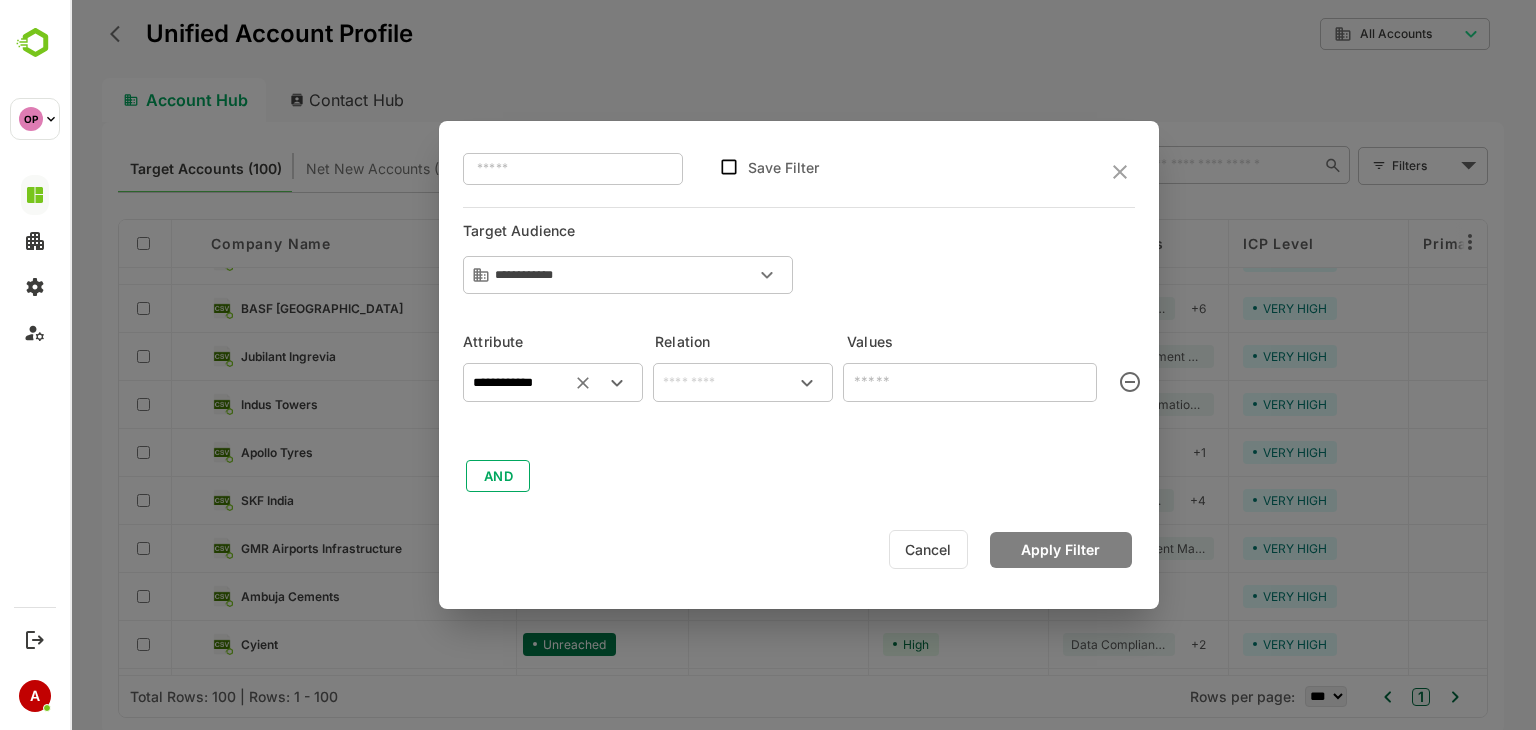 type on "**********" 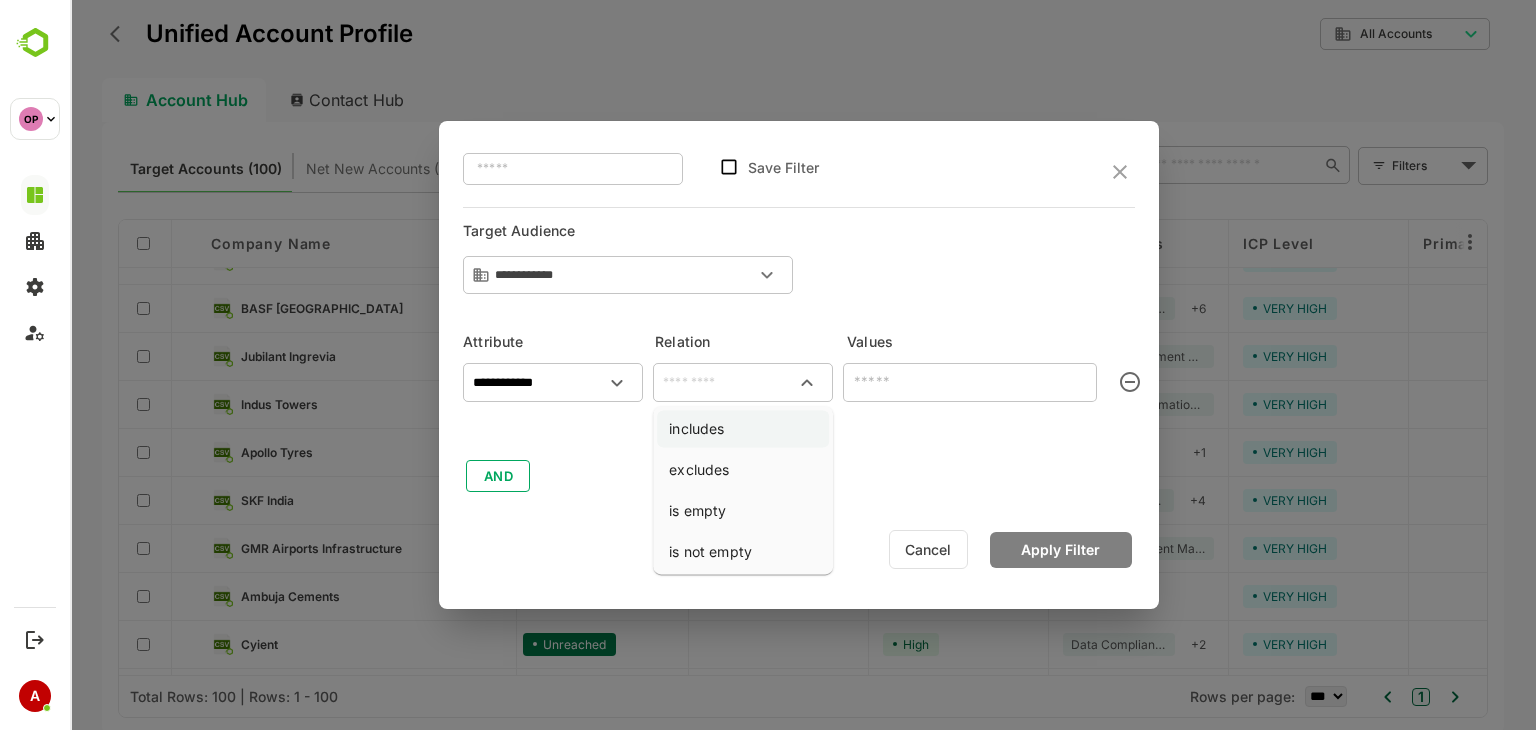 click on "includes" at bounding box center [743, 428] 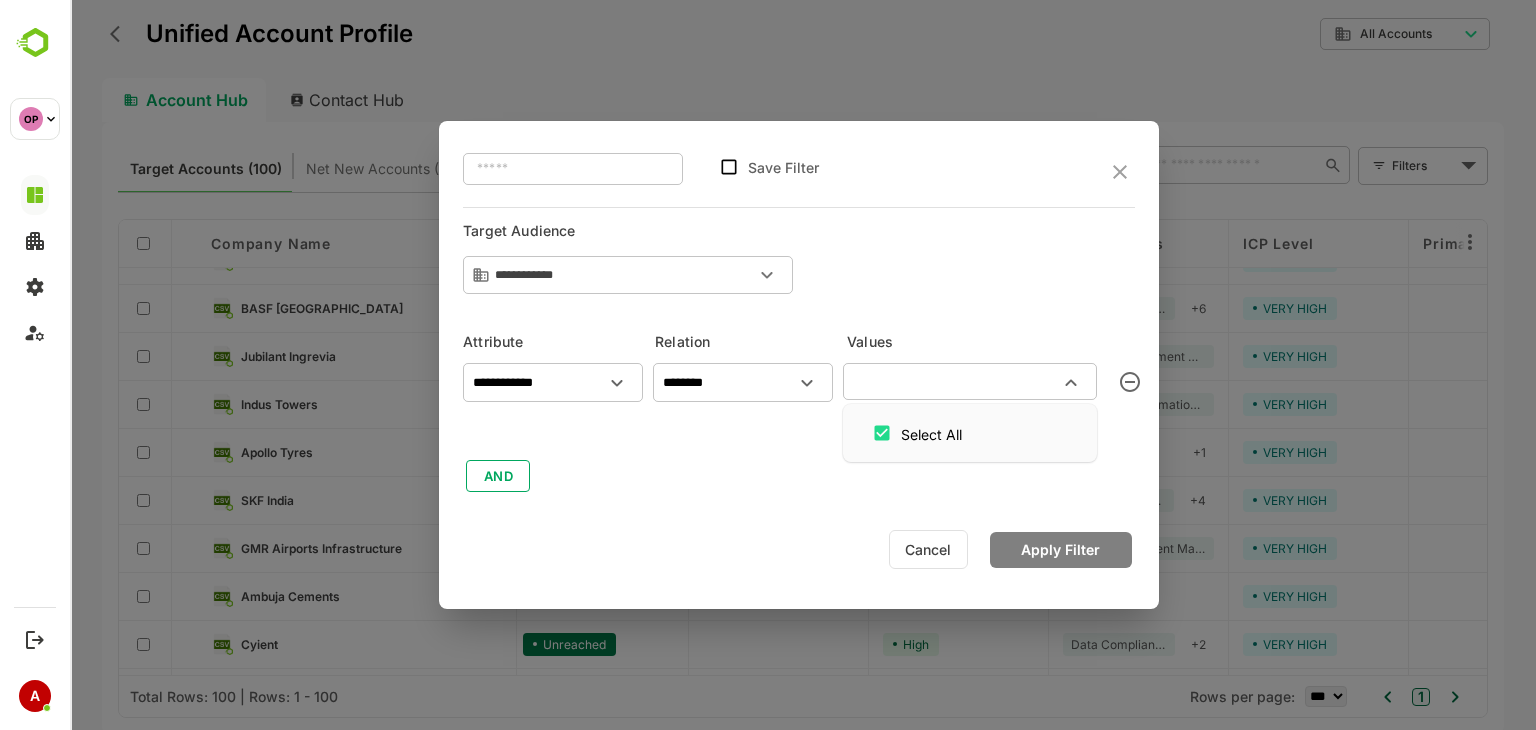 click at bounding box center [953, 381] 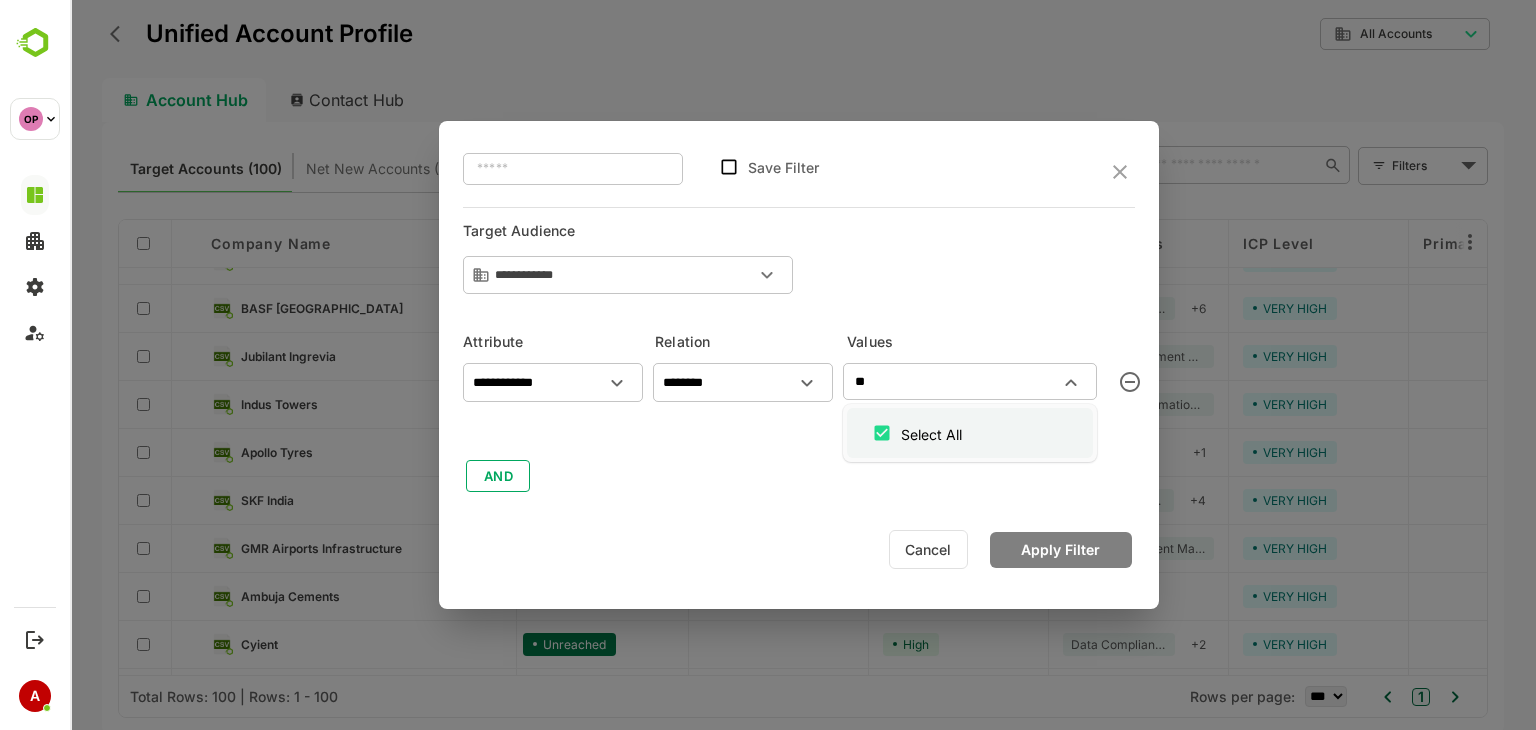 type on "*" 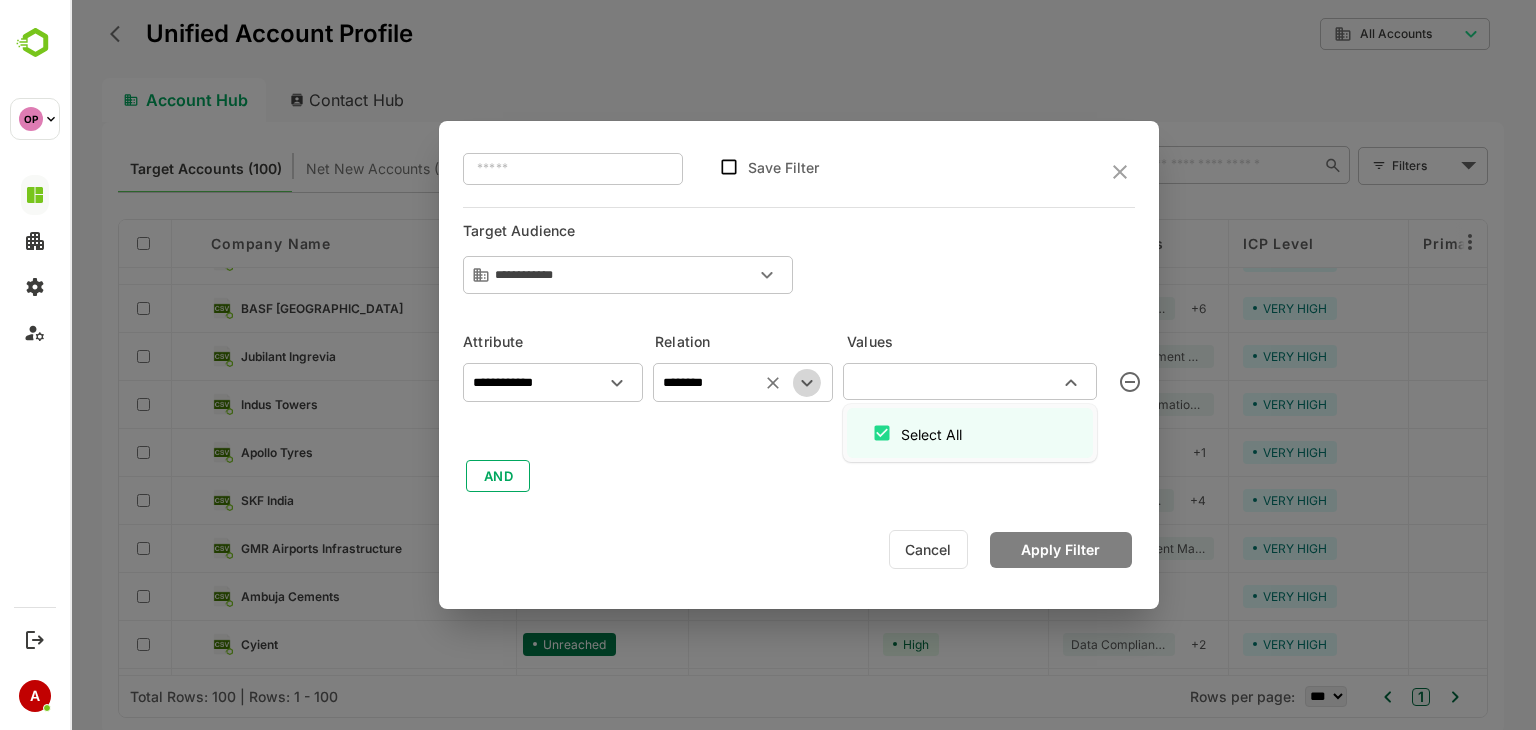 click 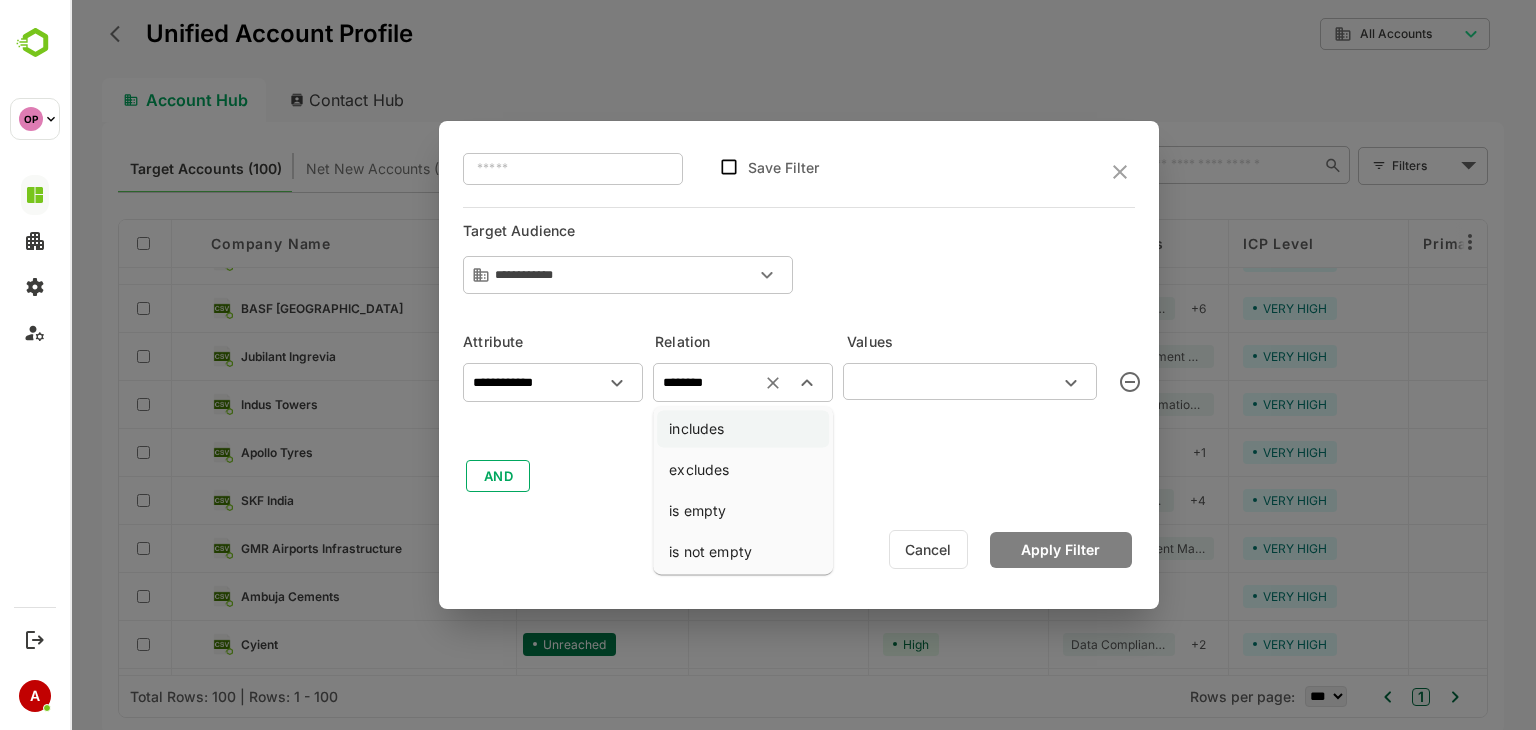 click on "includes" at bounding box center [743, 428] 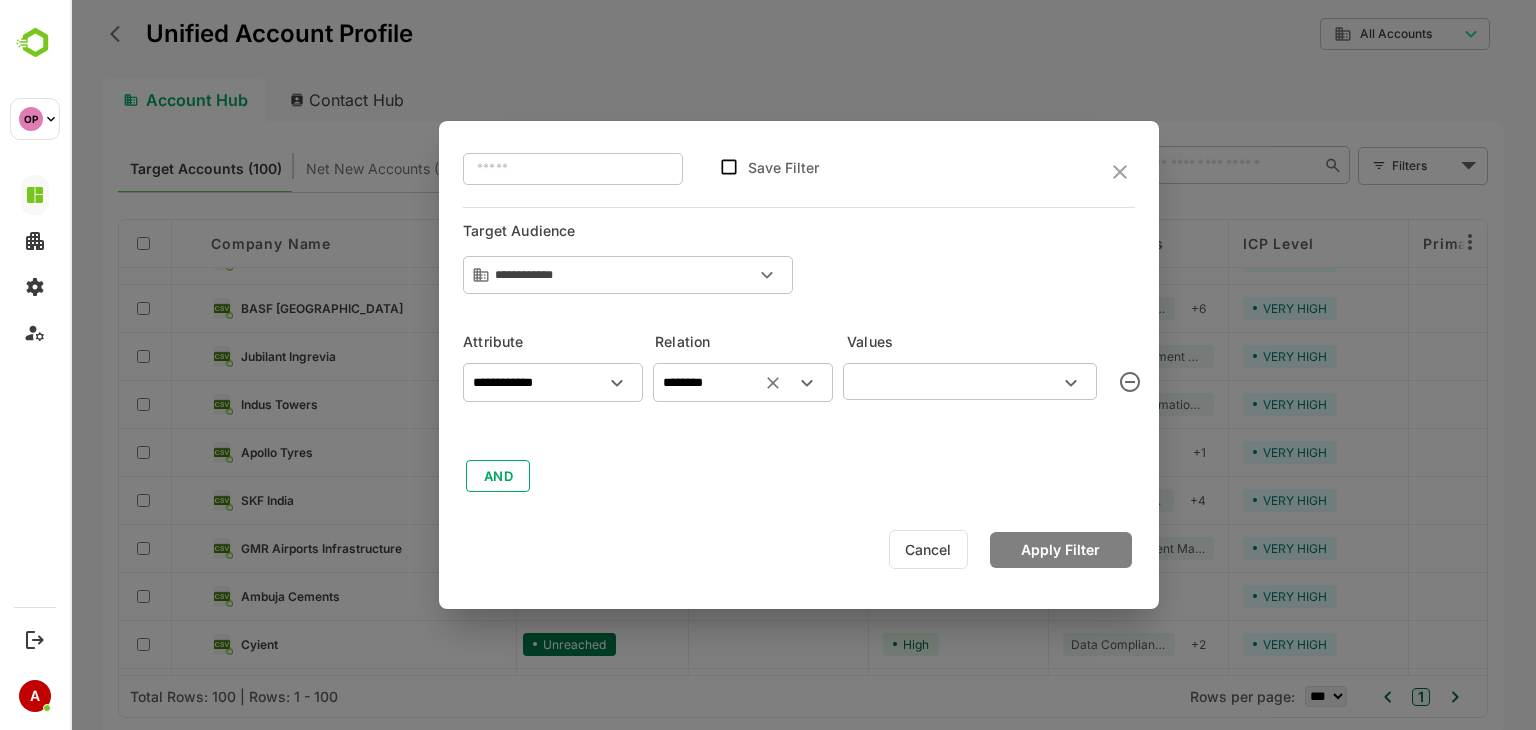 click at bounding box center (953, 381) 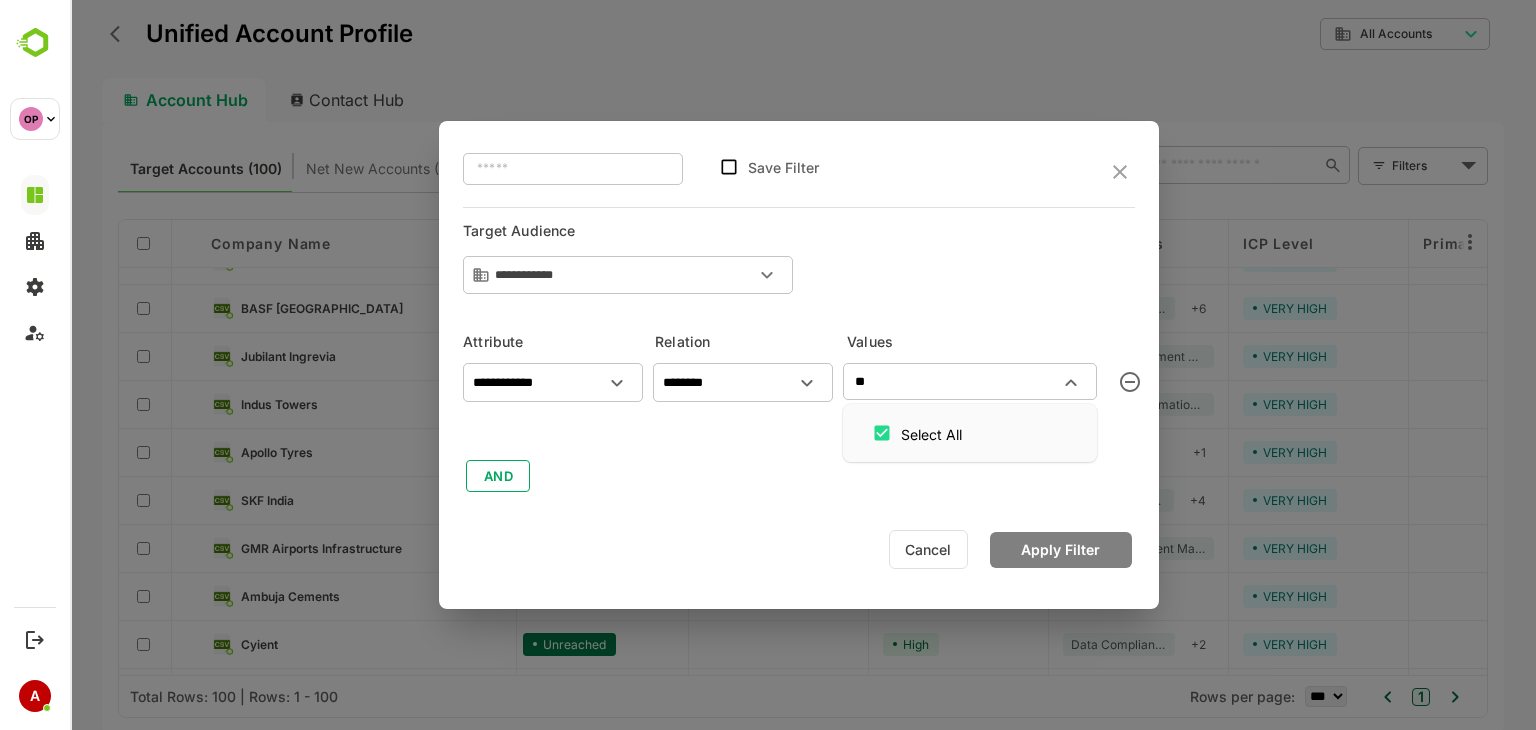 type on "*" 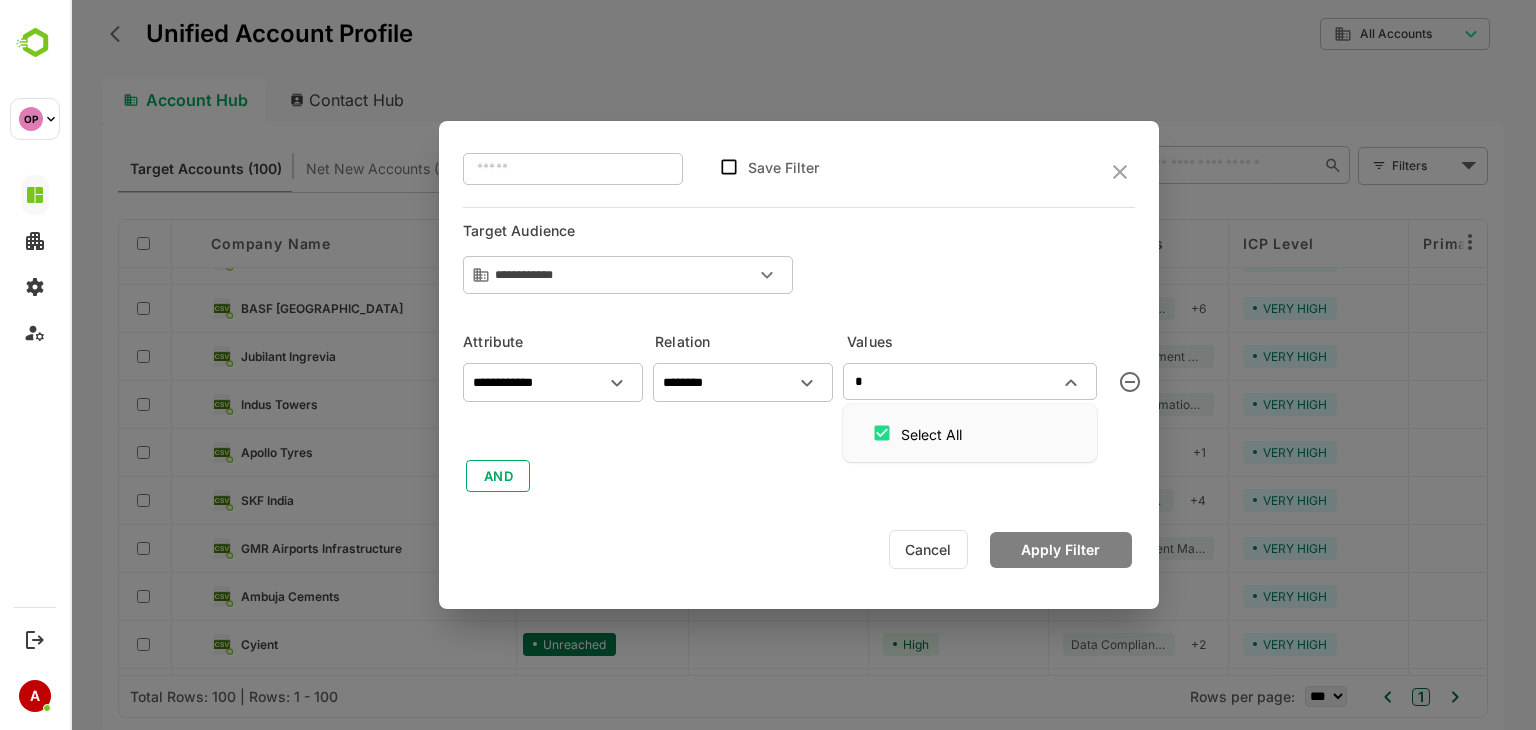 type 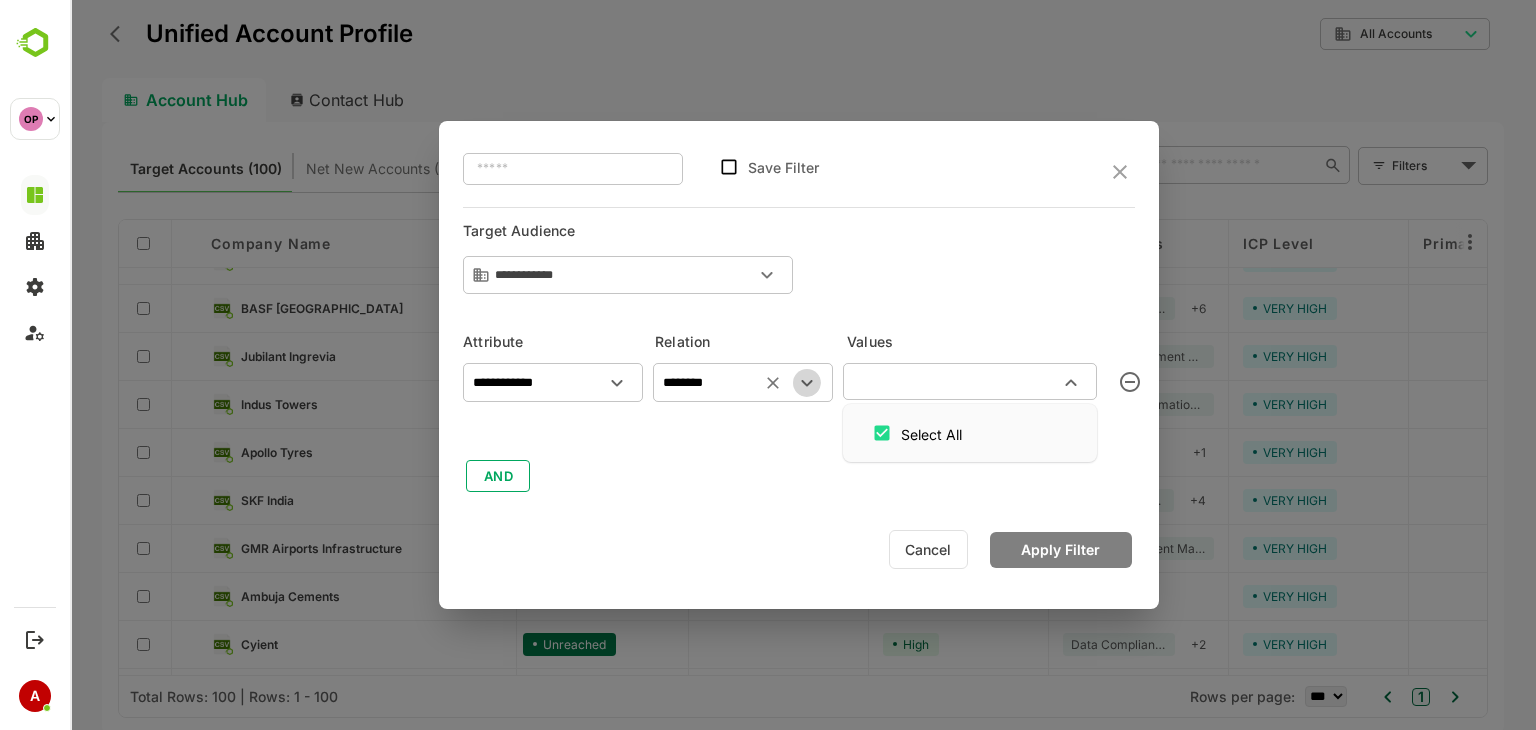 click 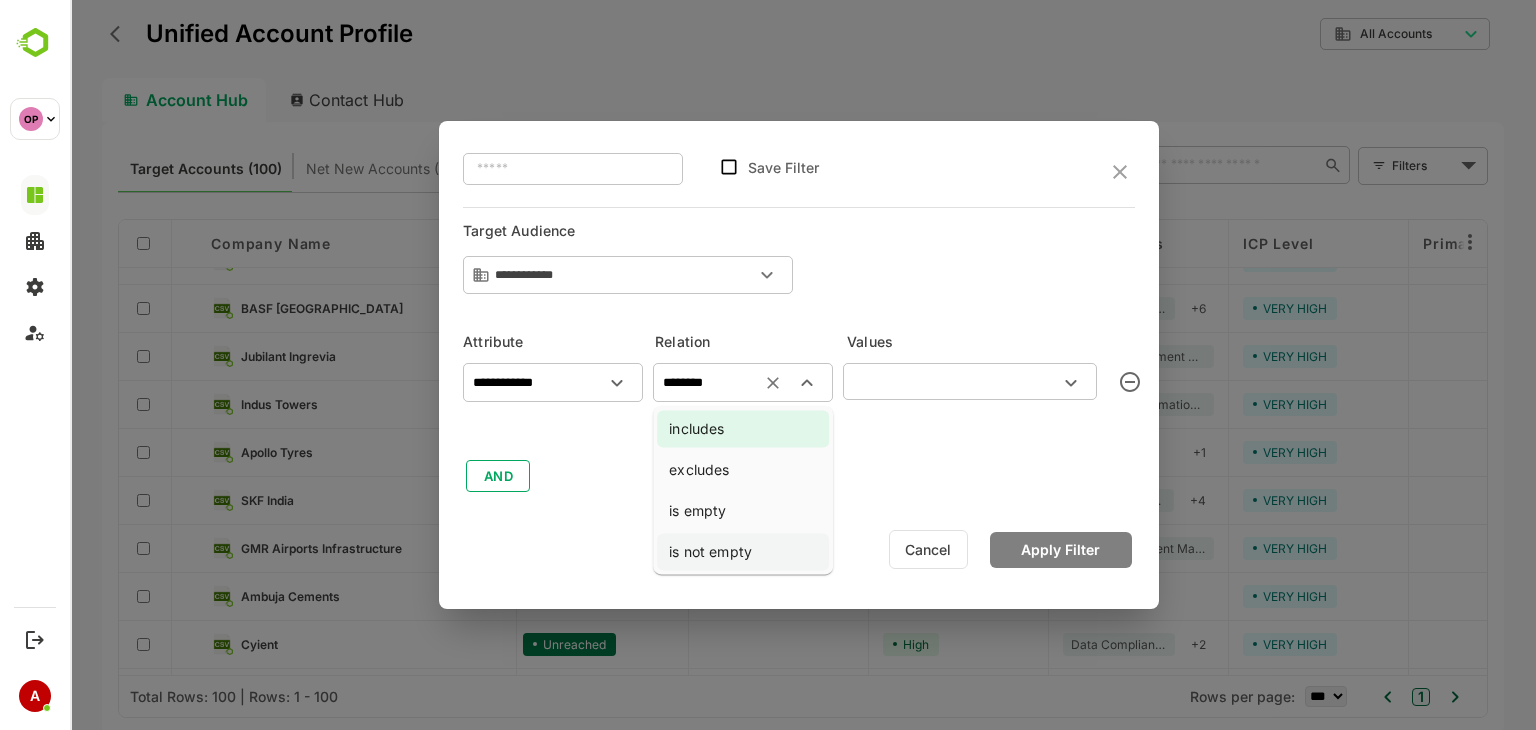click on "is not empty" at bounding box center [743, 551] 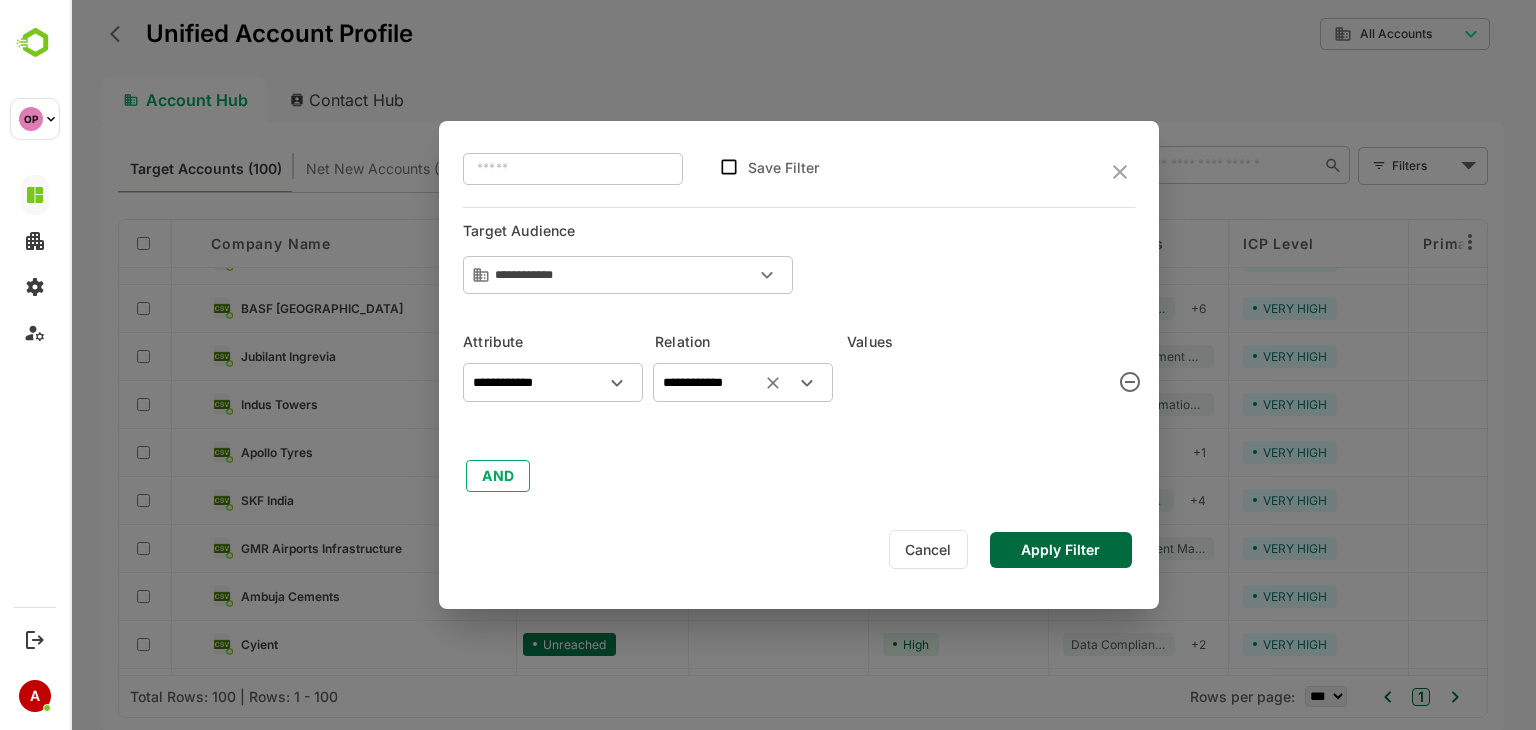 click 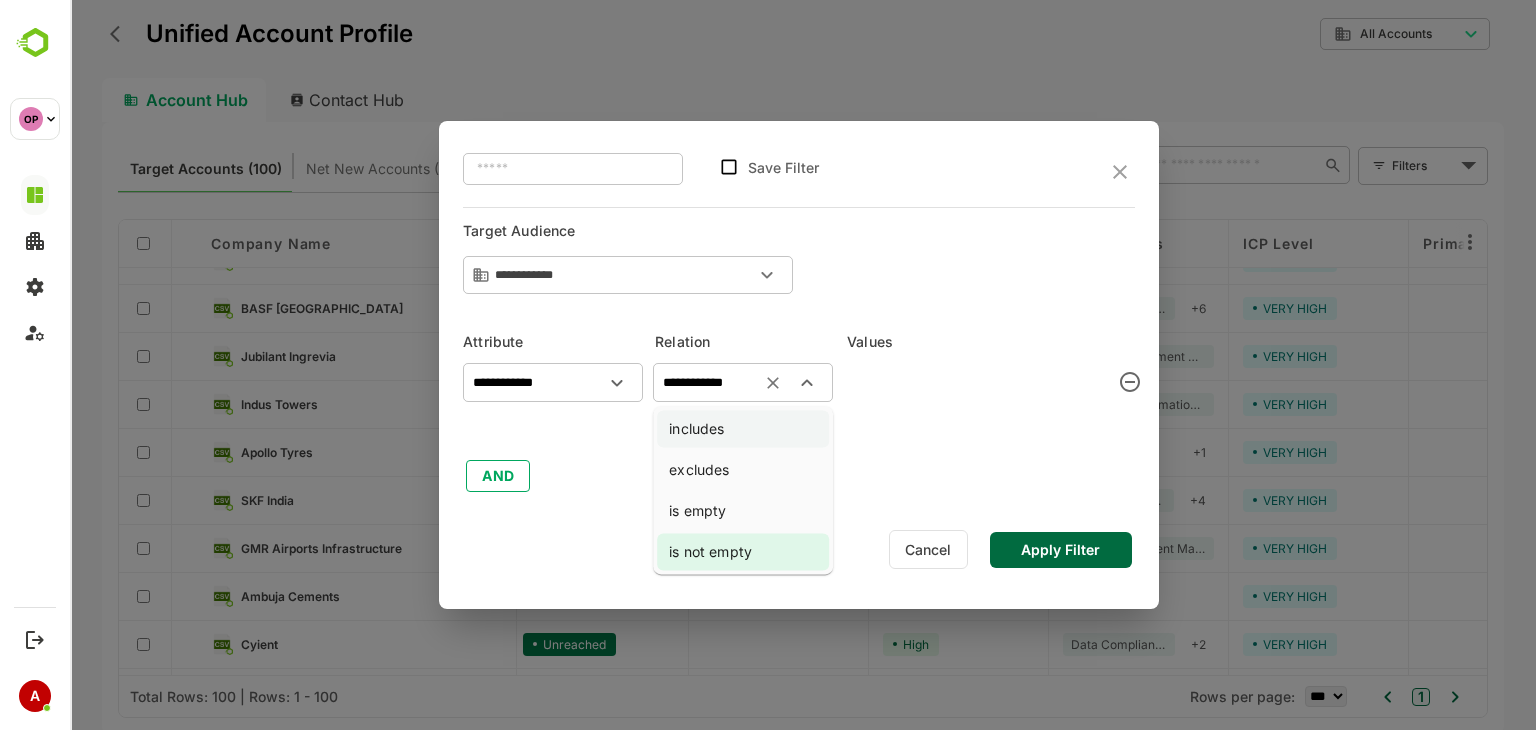 click on "includes" at bounding box center [743, 428] 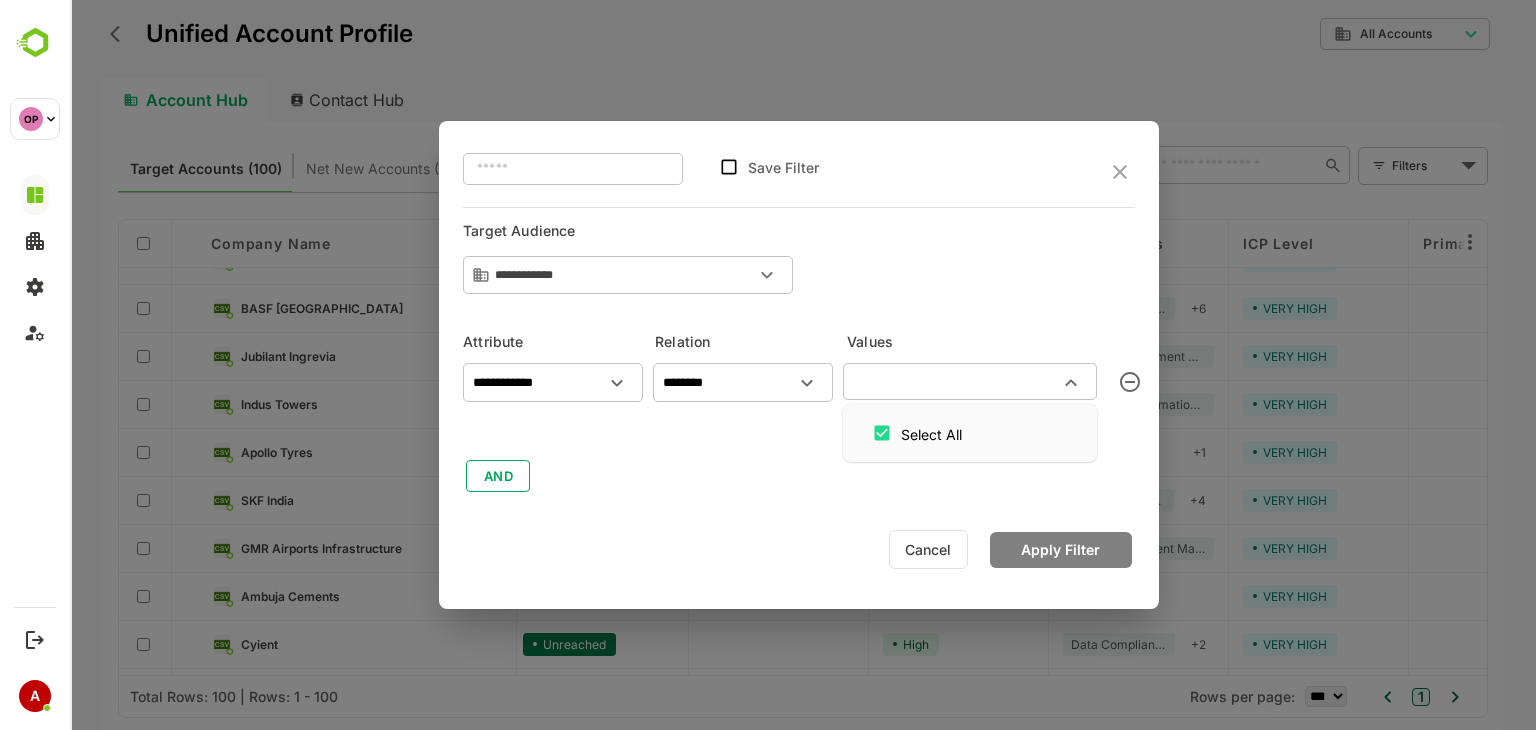click at bounding box center (953, 381) 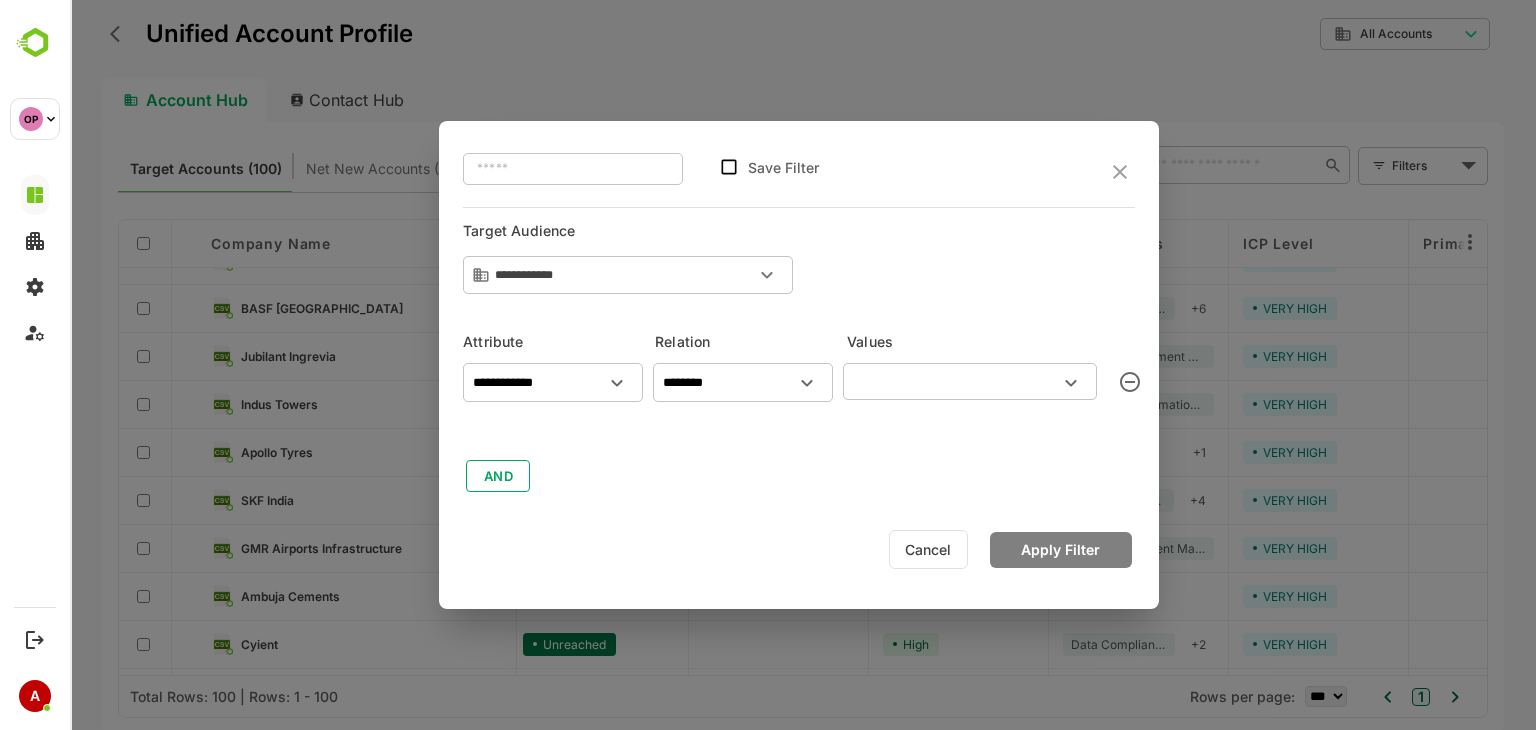 click on "Cancel" at bounding box center (928, 549) 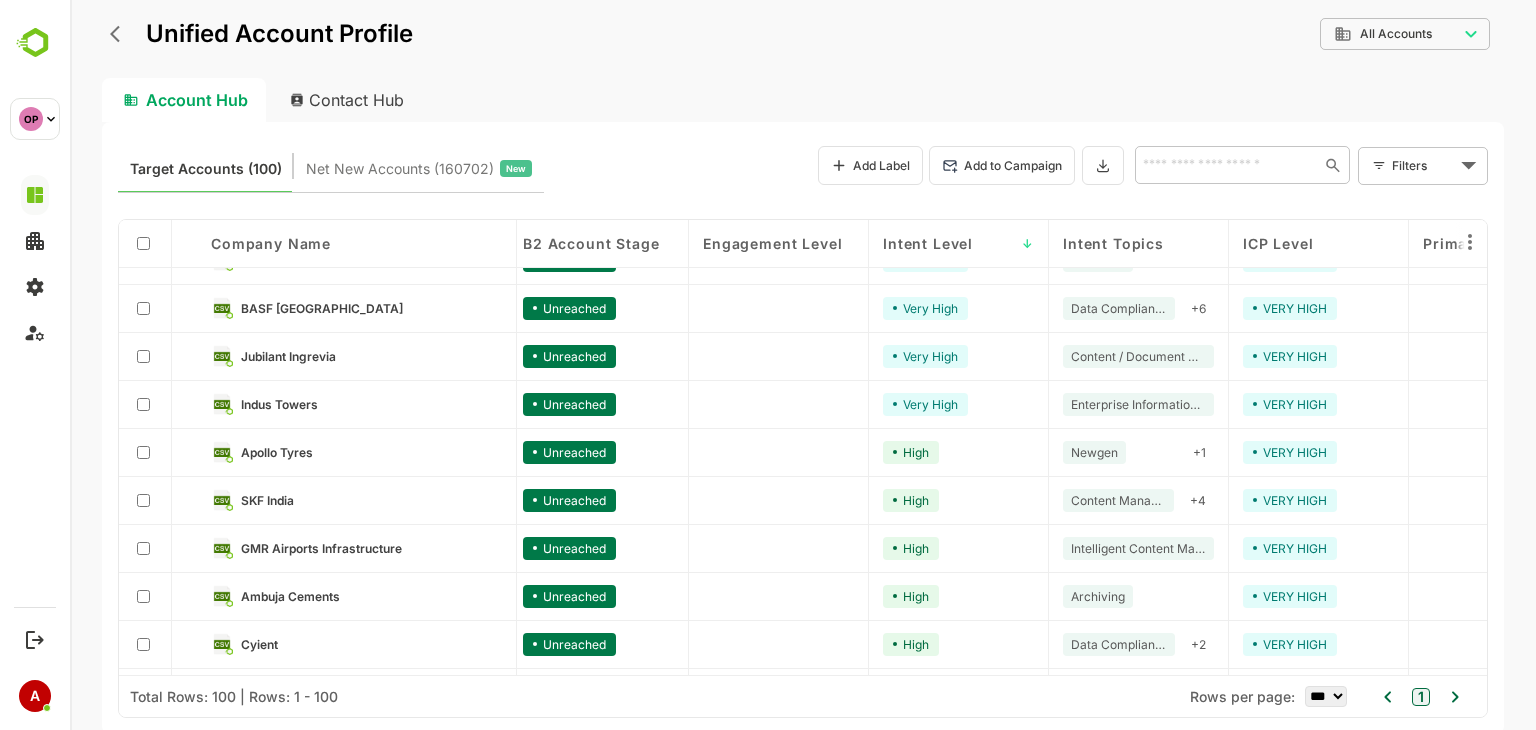 click on "**********" at bounding box center (803, 365) 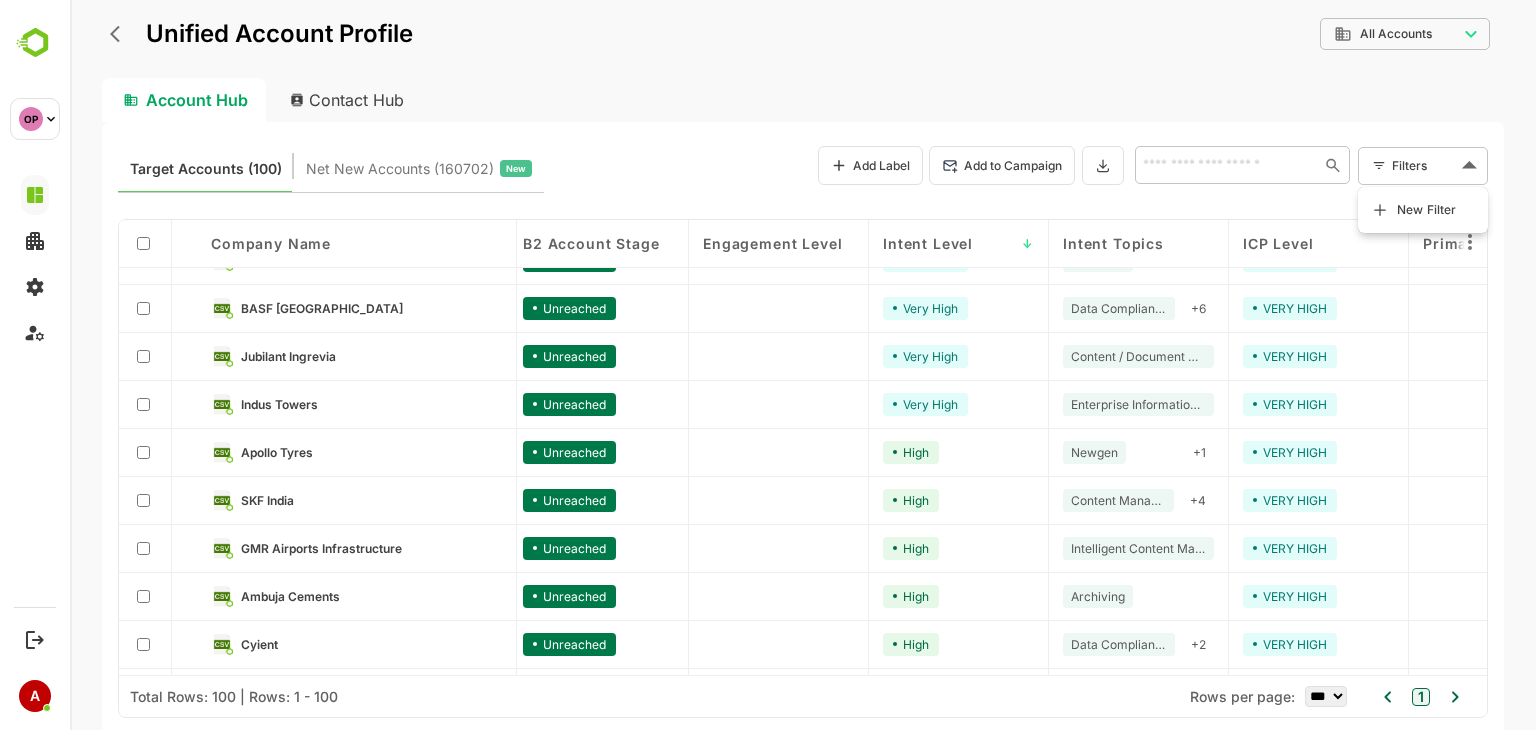 click on "New Filter" at bounding box center (1427, 210) 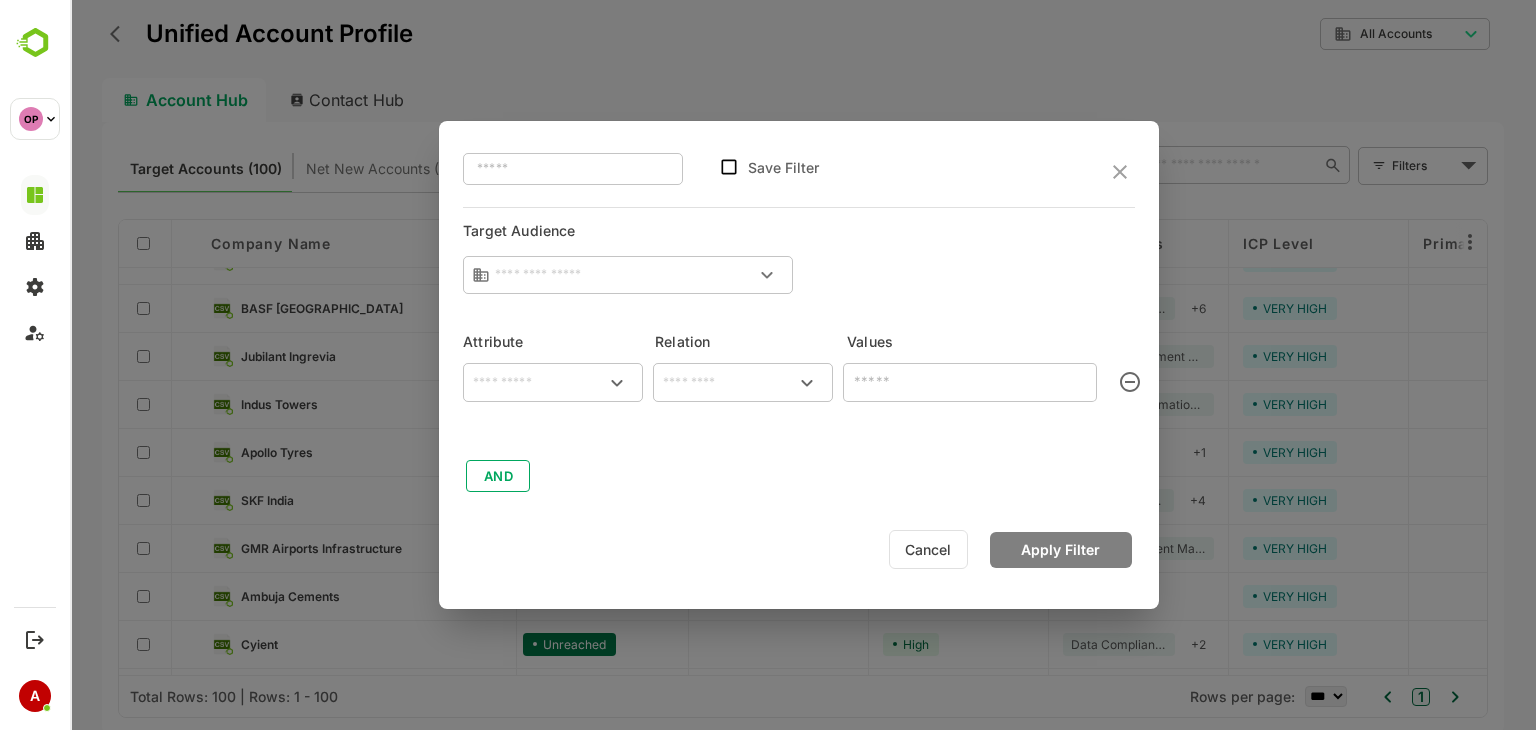 type on "**********" 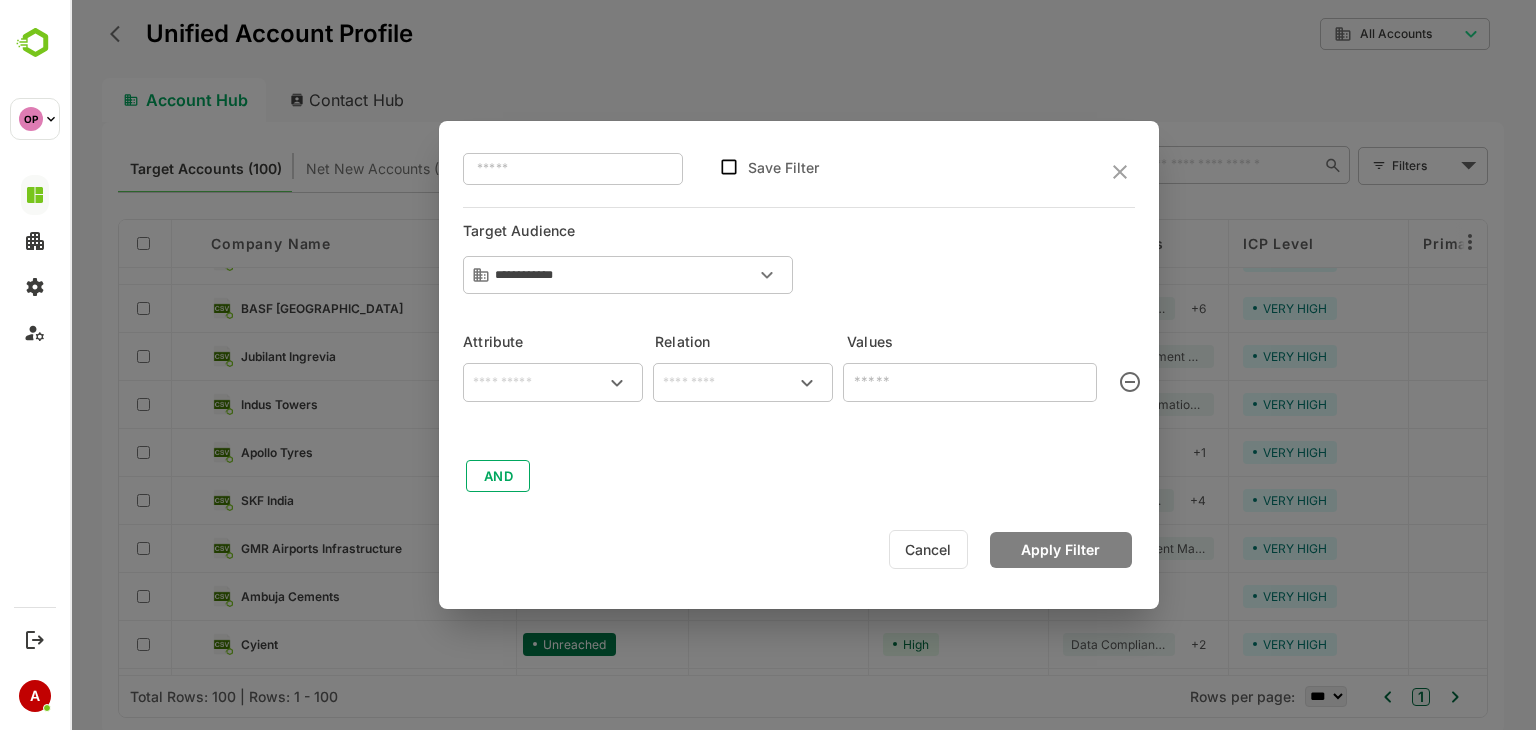 click on "​ Save Filter" at bounding box center (799, 172) 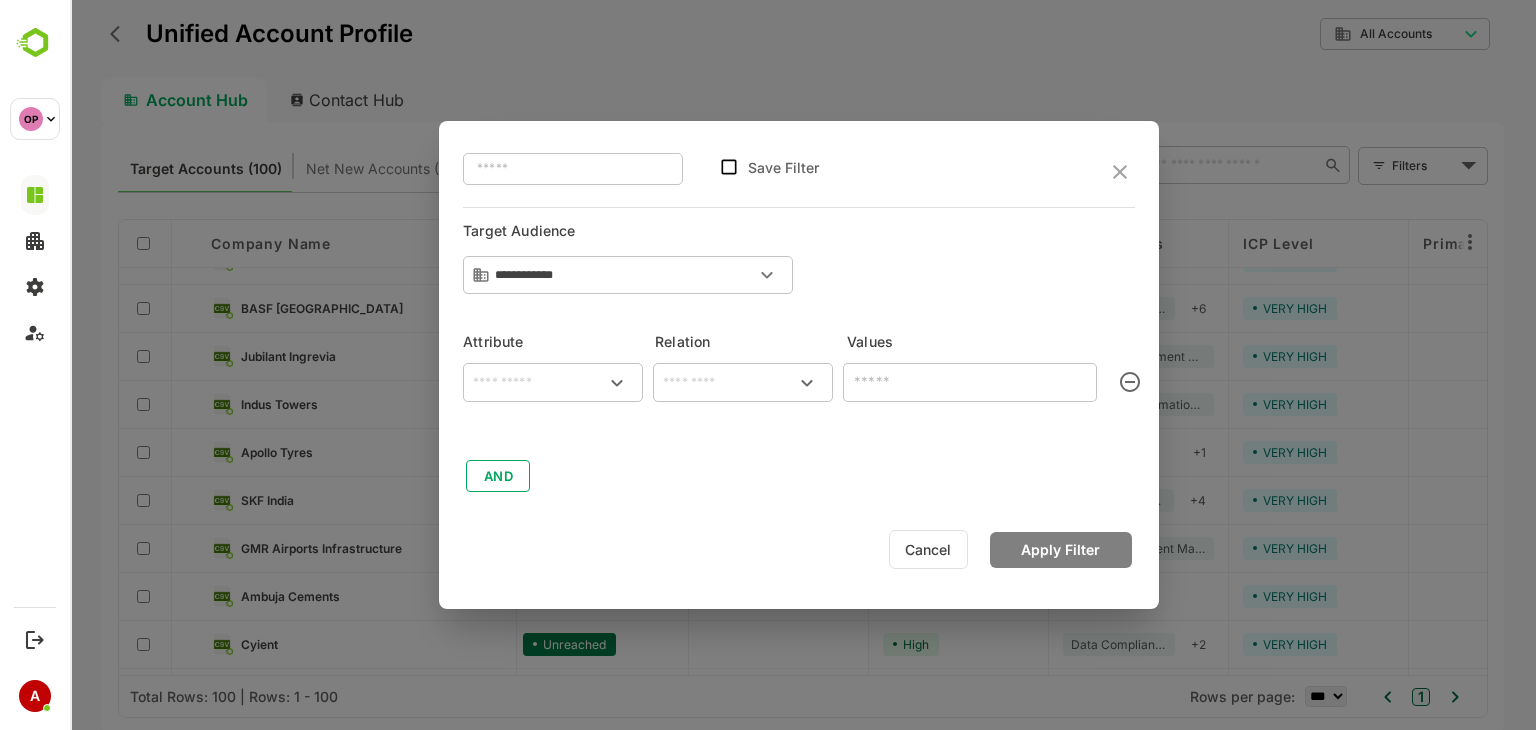 click 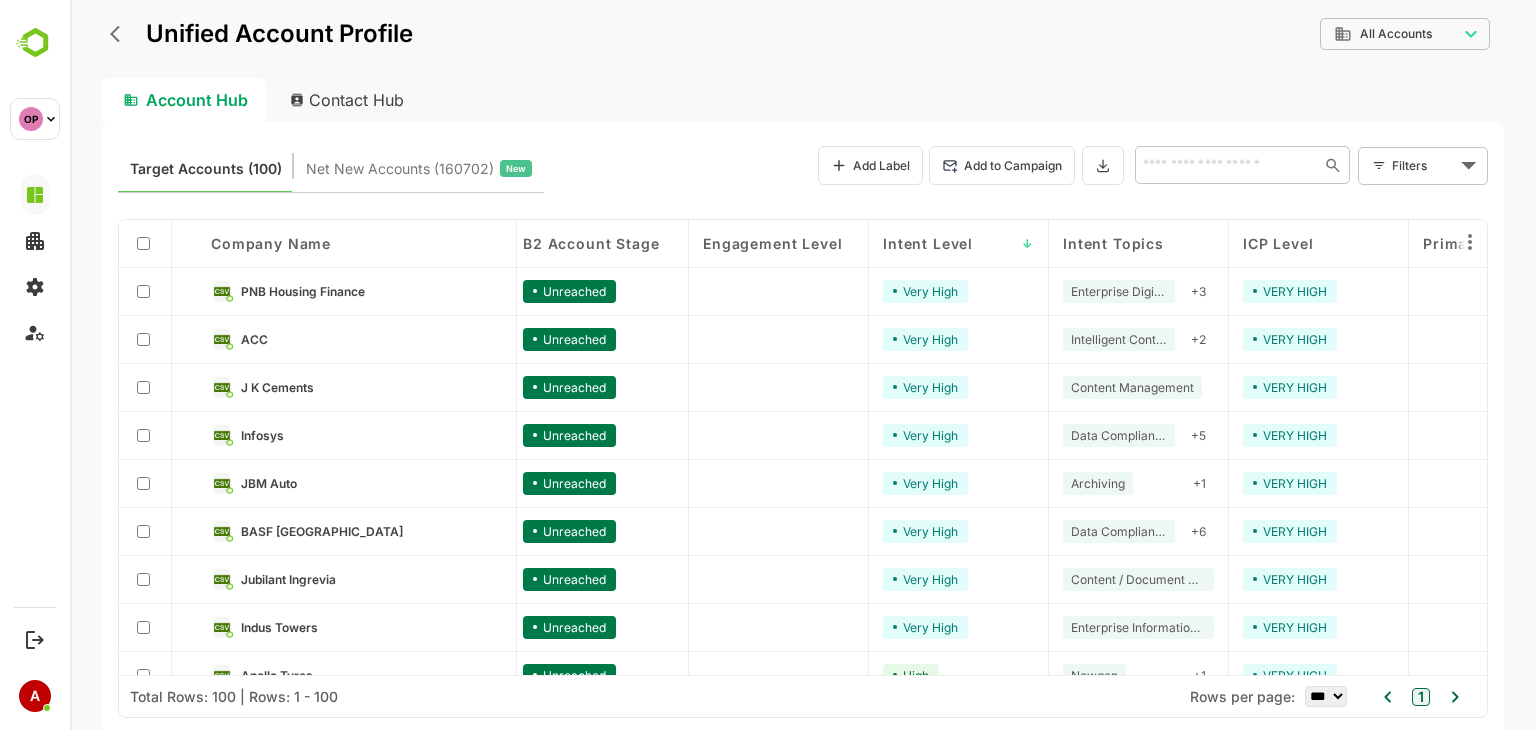 scroll, scrollTop: 0, scrollLeft: 8, axis: horizontal 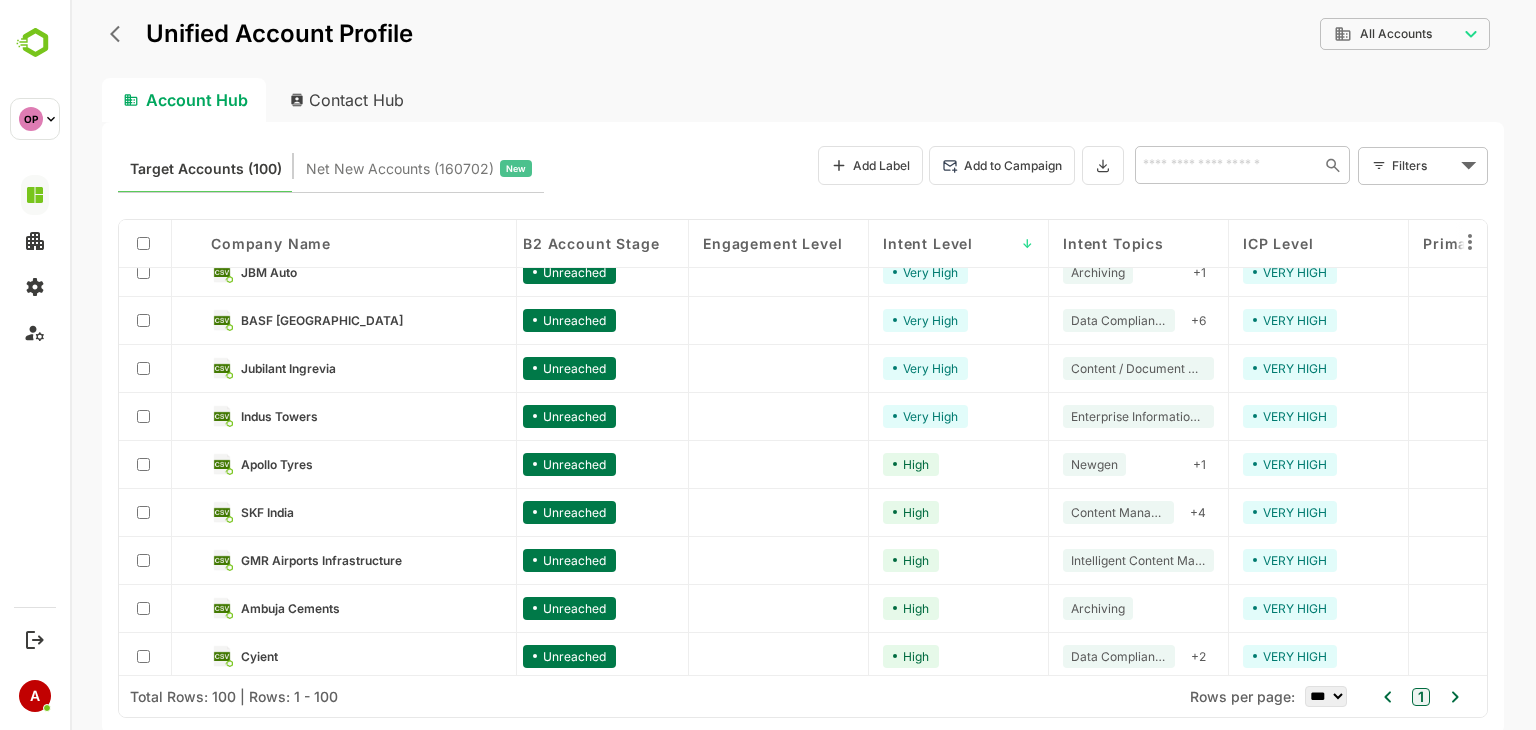 click at bounding box center [145, 513] 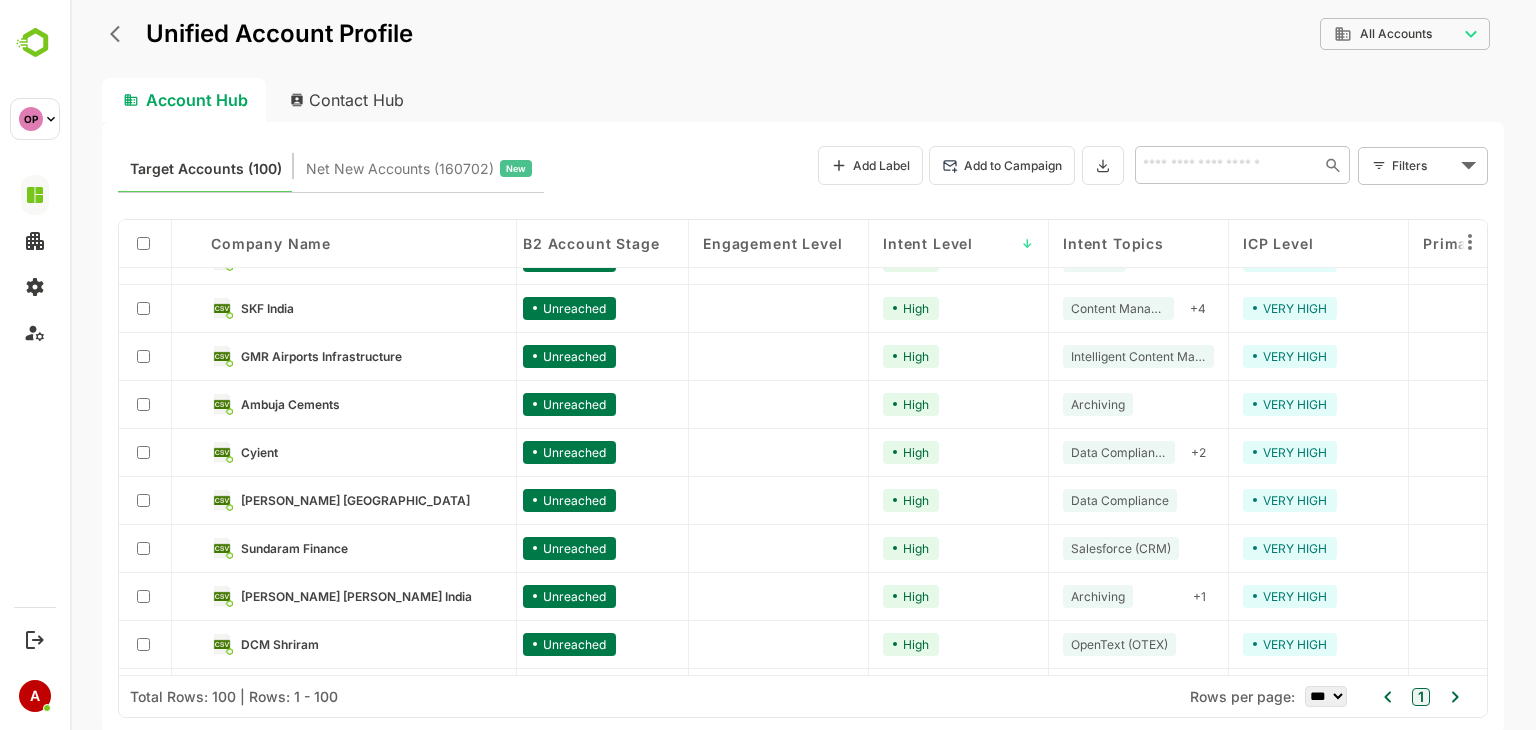 click at bounding box center (145, 501) 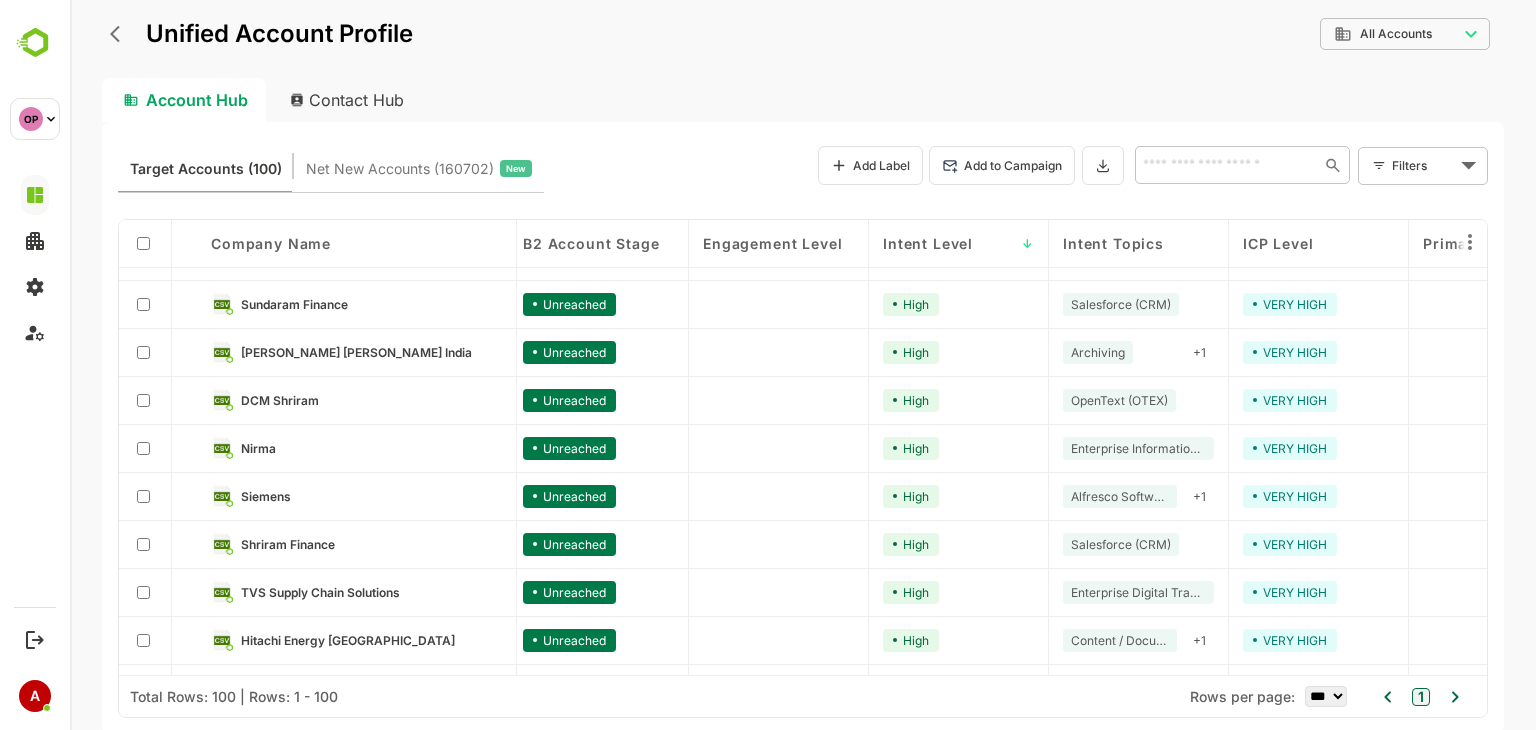 scroll, scrollTop: 903, scrollLeft: 8, axis: both 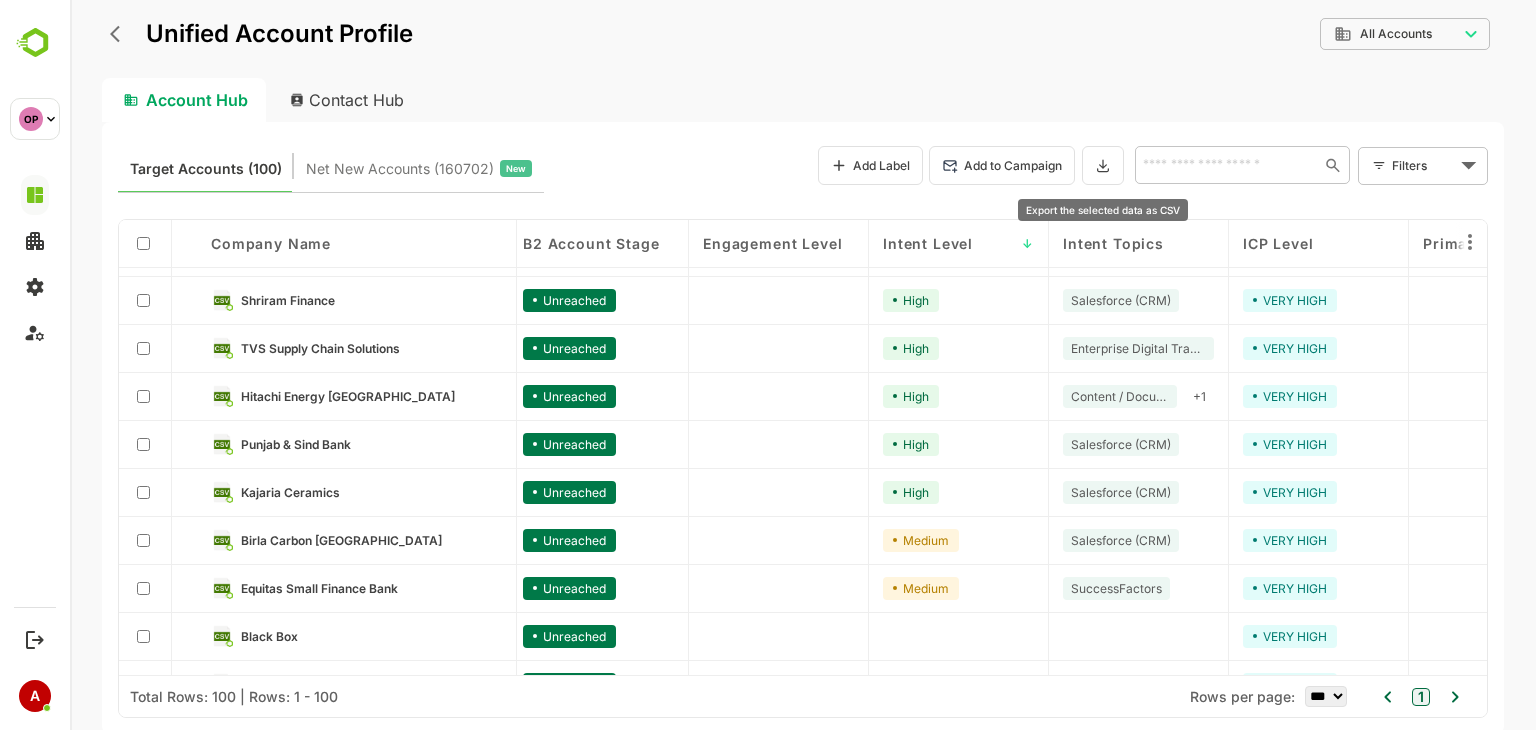 click 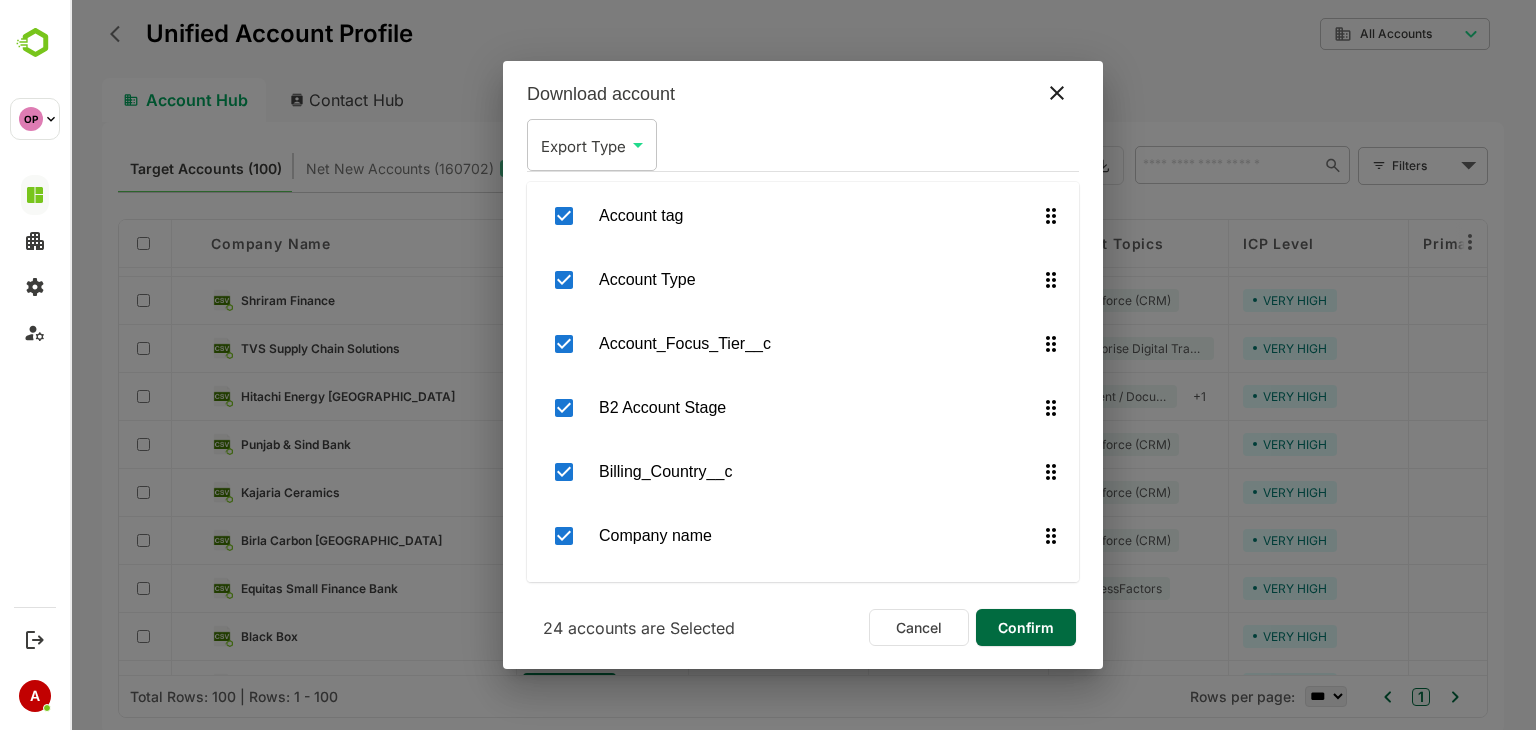 scroll, scrollTop: 0, scrollLeft: 0, axis: both 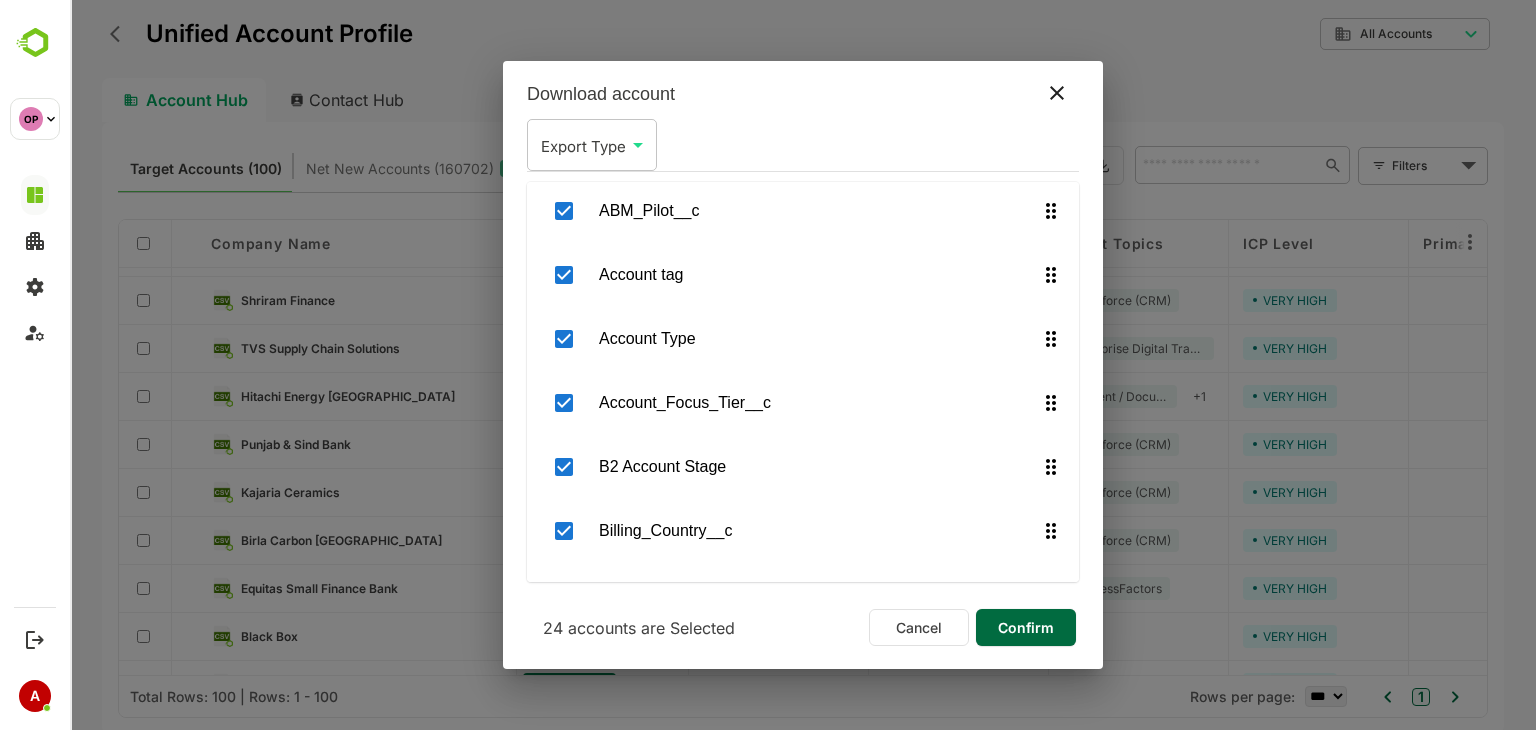 click on "**********" at bounding box center [803, 365] 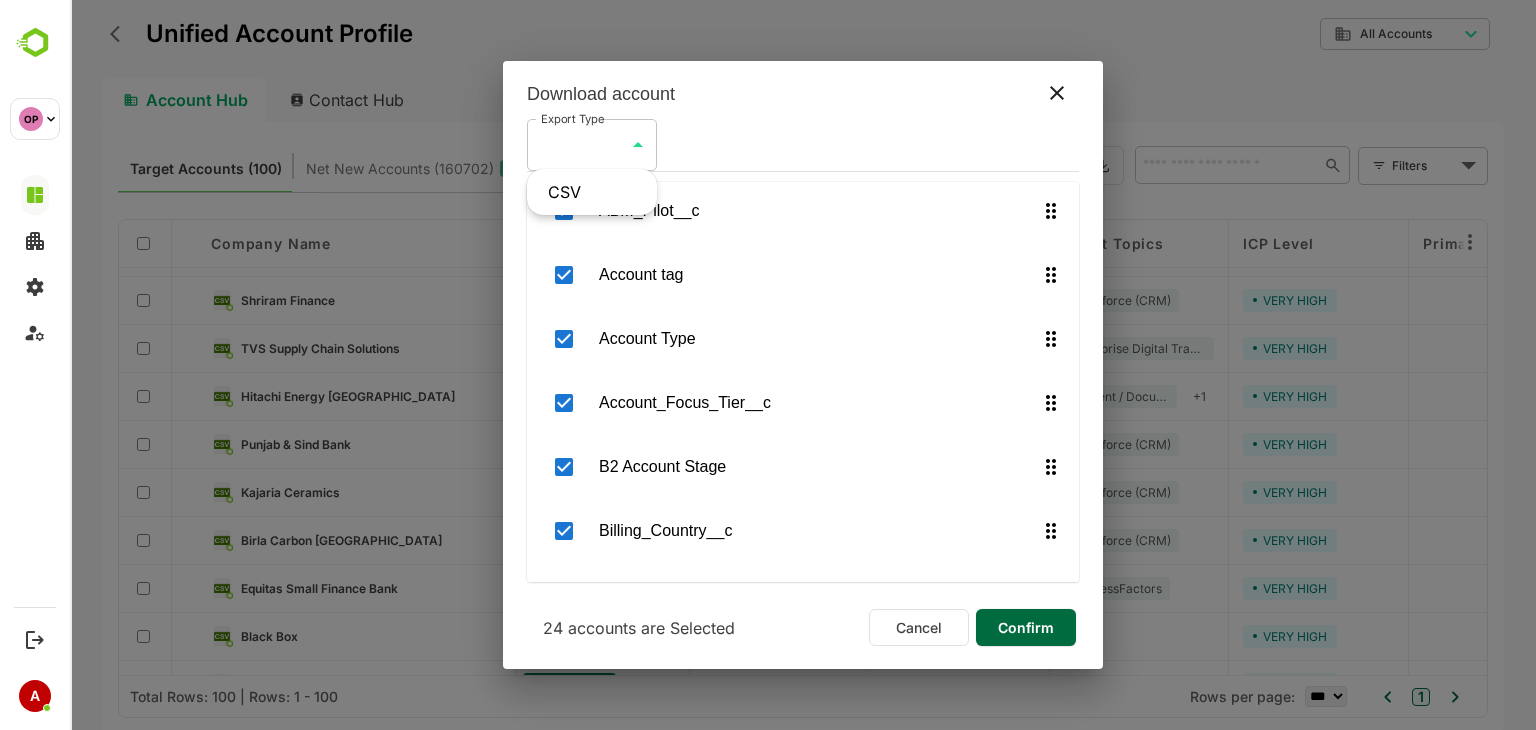 click at bounding box center [803, 365] 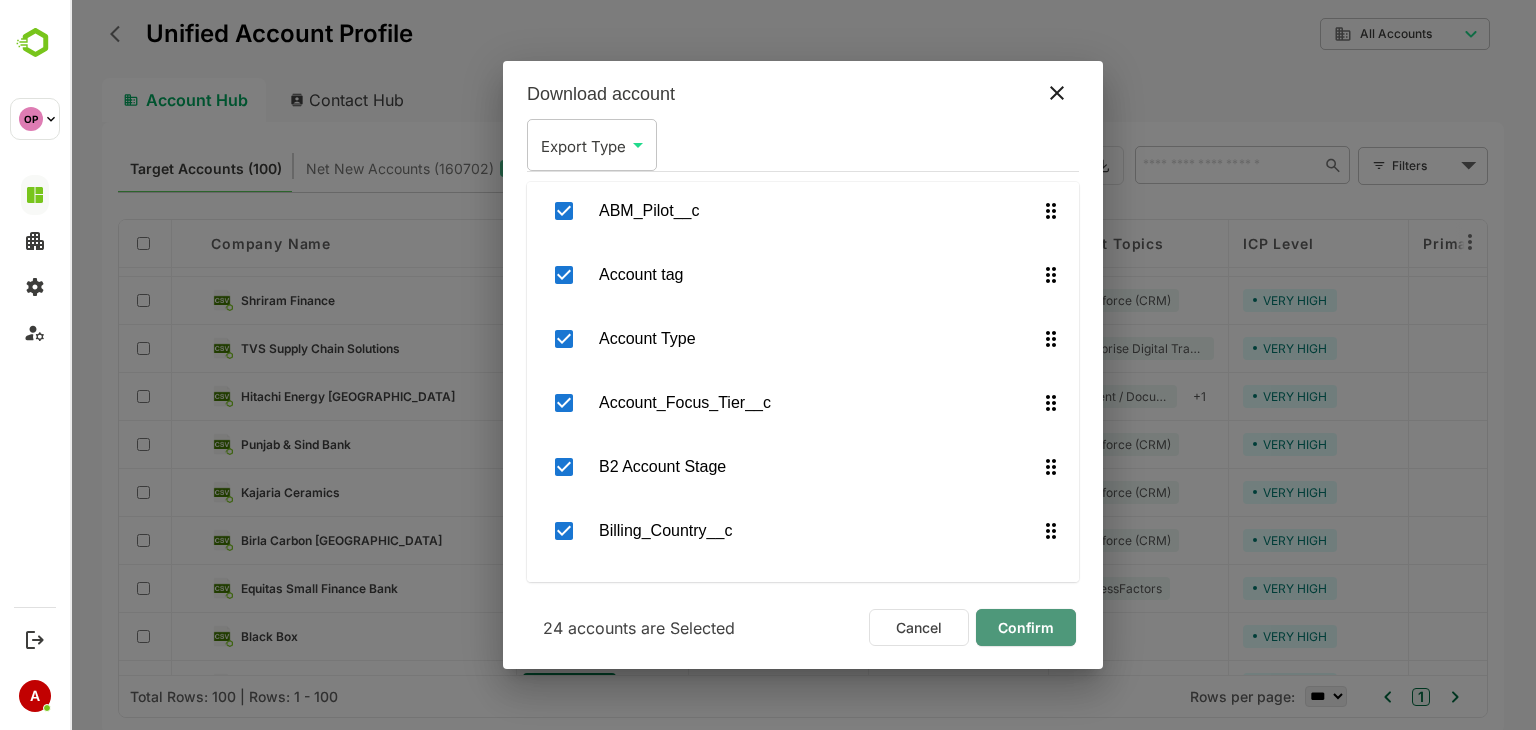 click on "Confirm" at bounding box center [1026, 628] 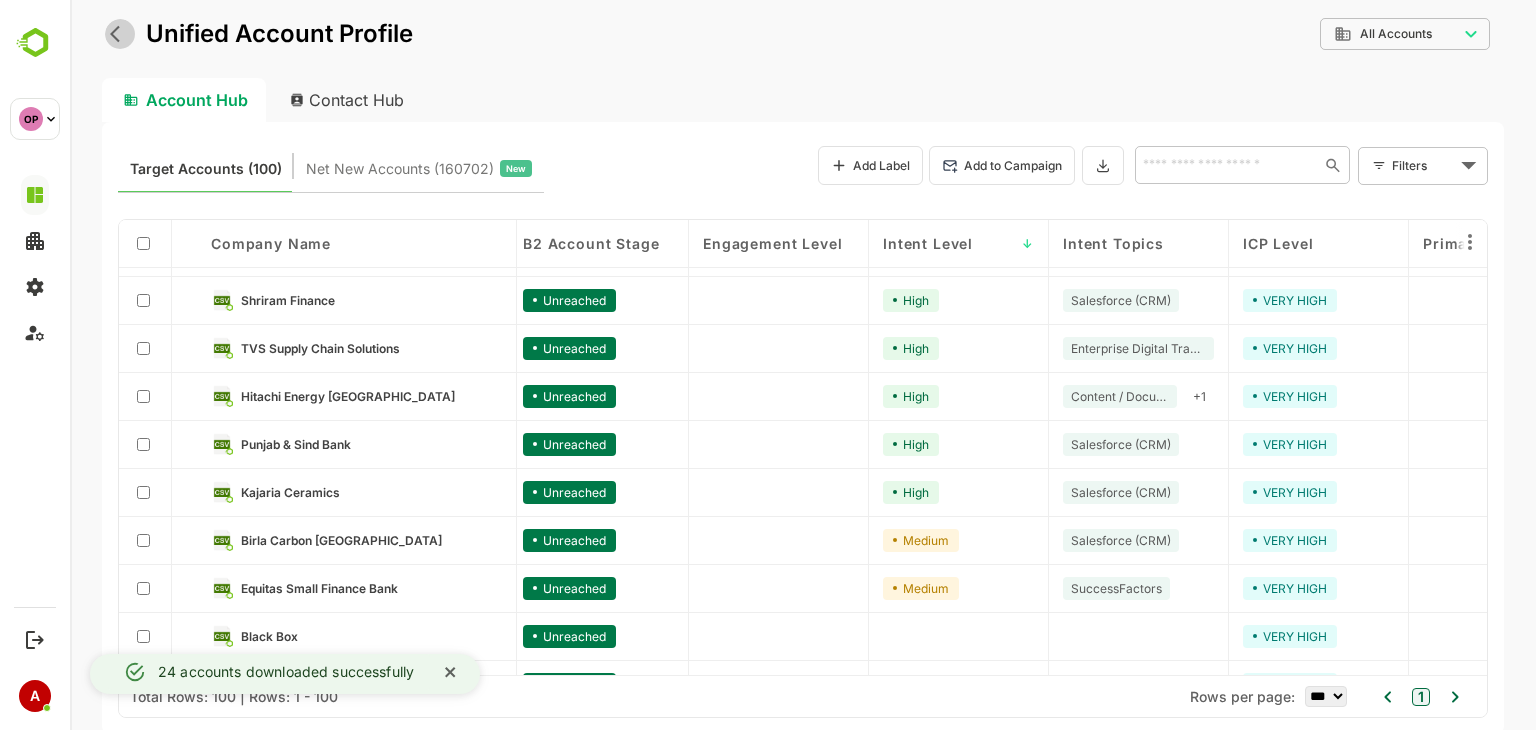 click 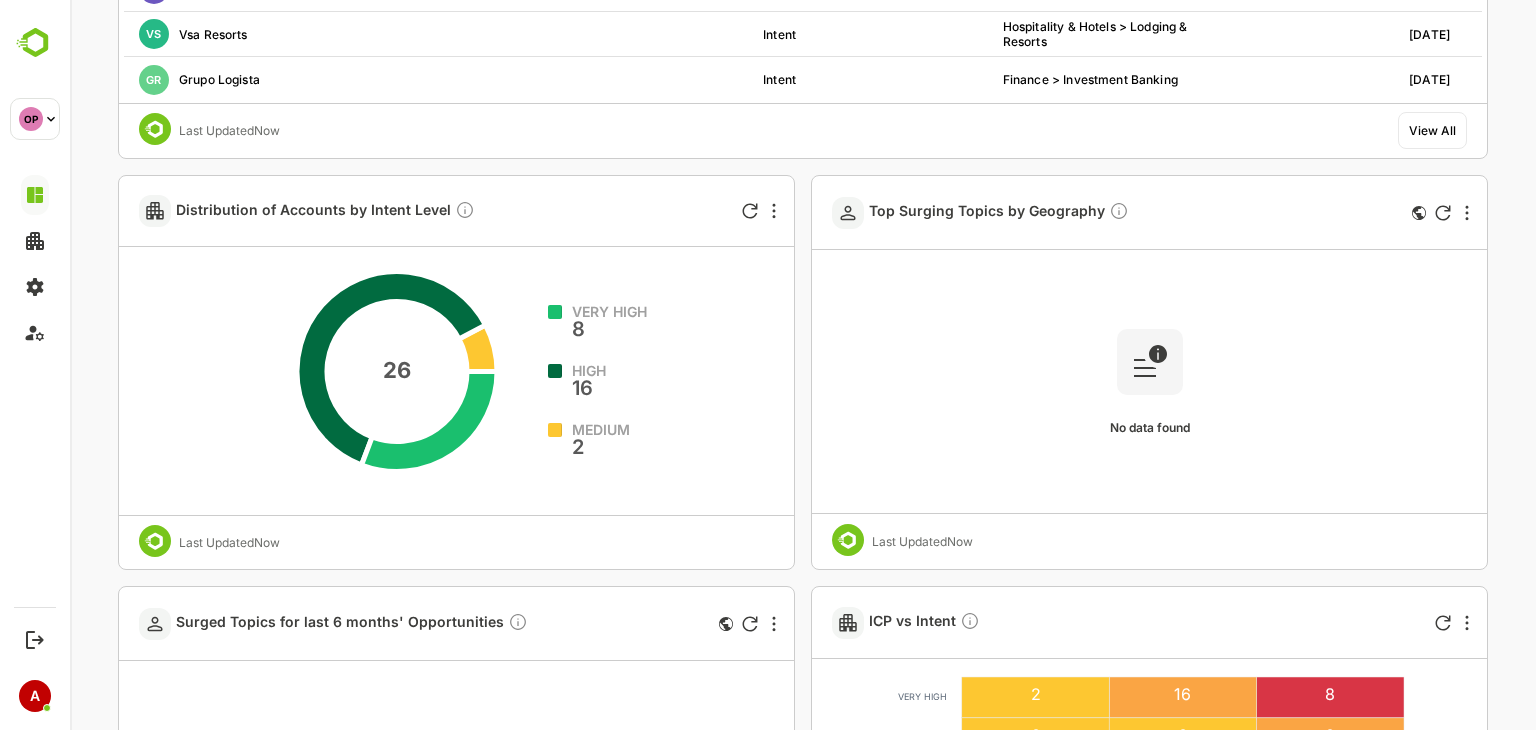 scroll, scrollTop: 829, scrollLeft: 0, axis: vertical 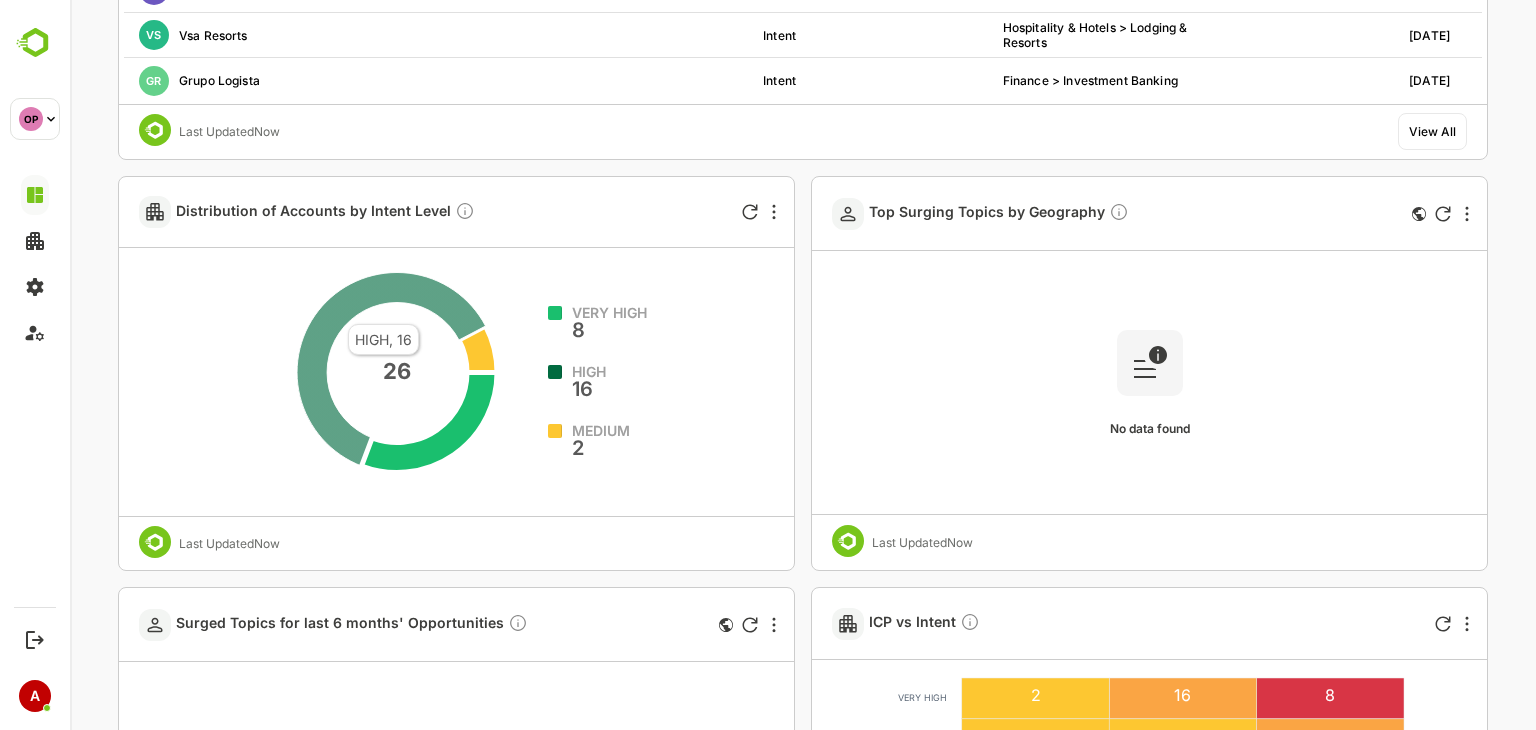 click 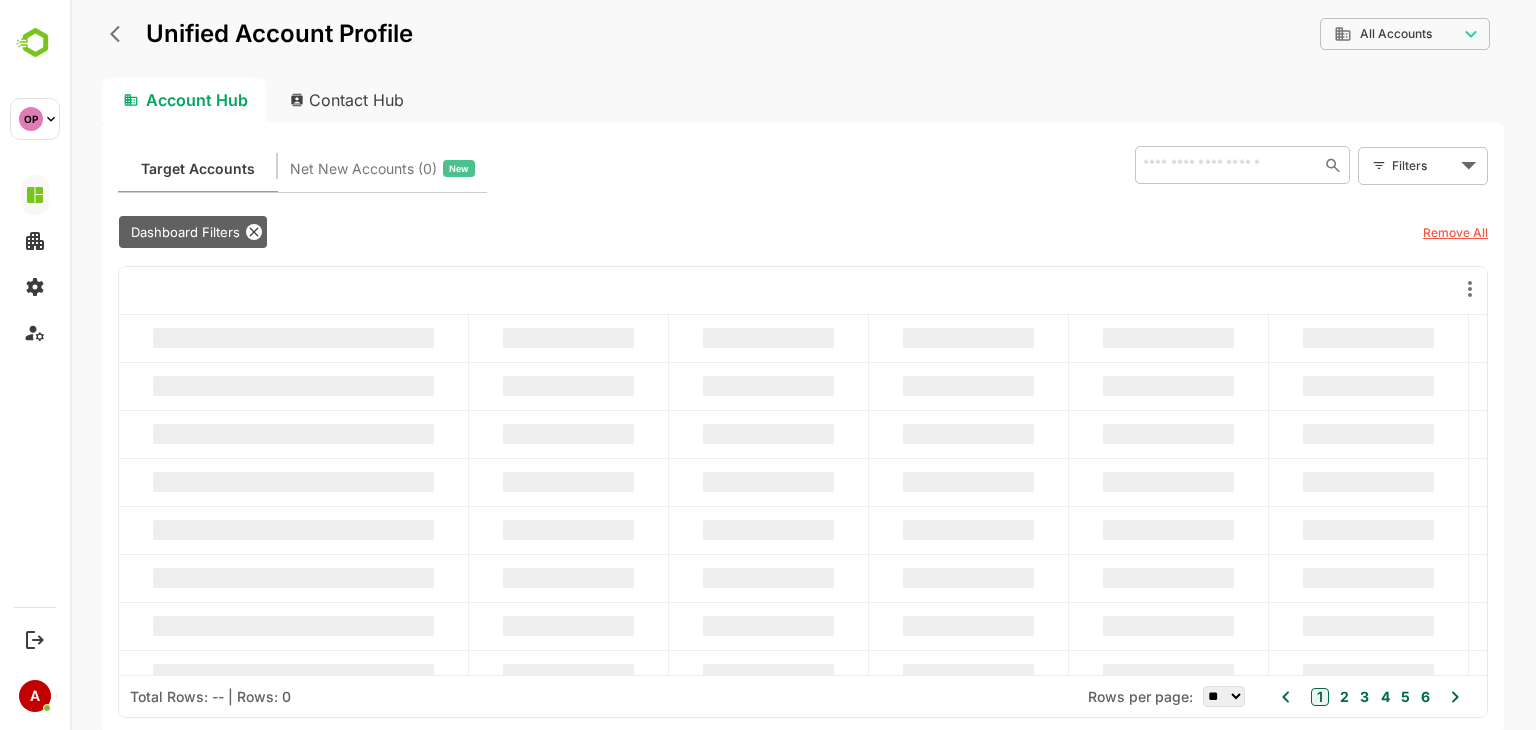 scroll, scrollTop: 0, scrollLeft: 0, axis: both 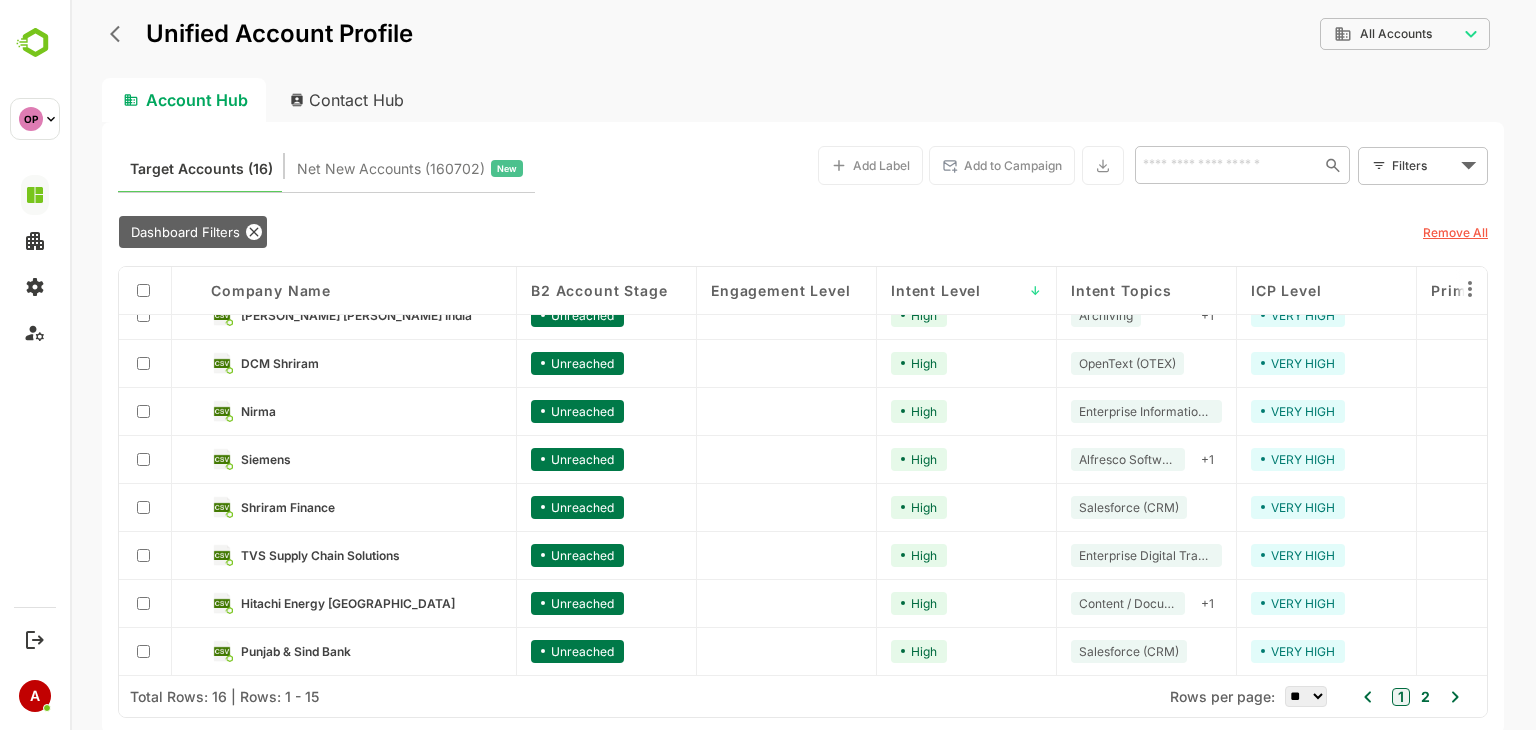 click on "** ** ** *** *** ****" at bounding box center (1306, 696) 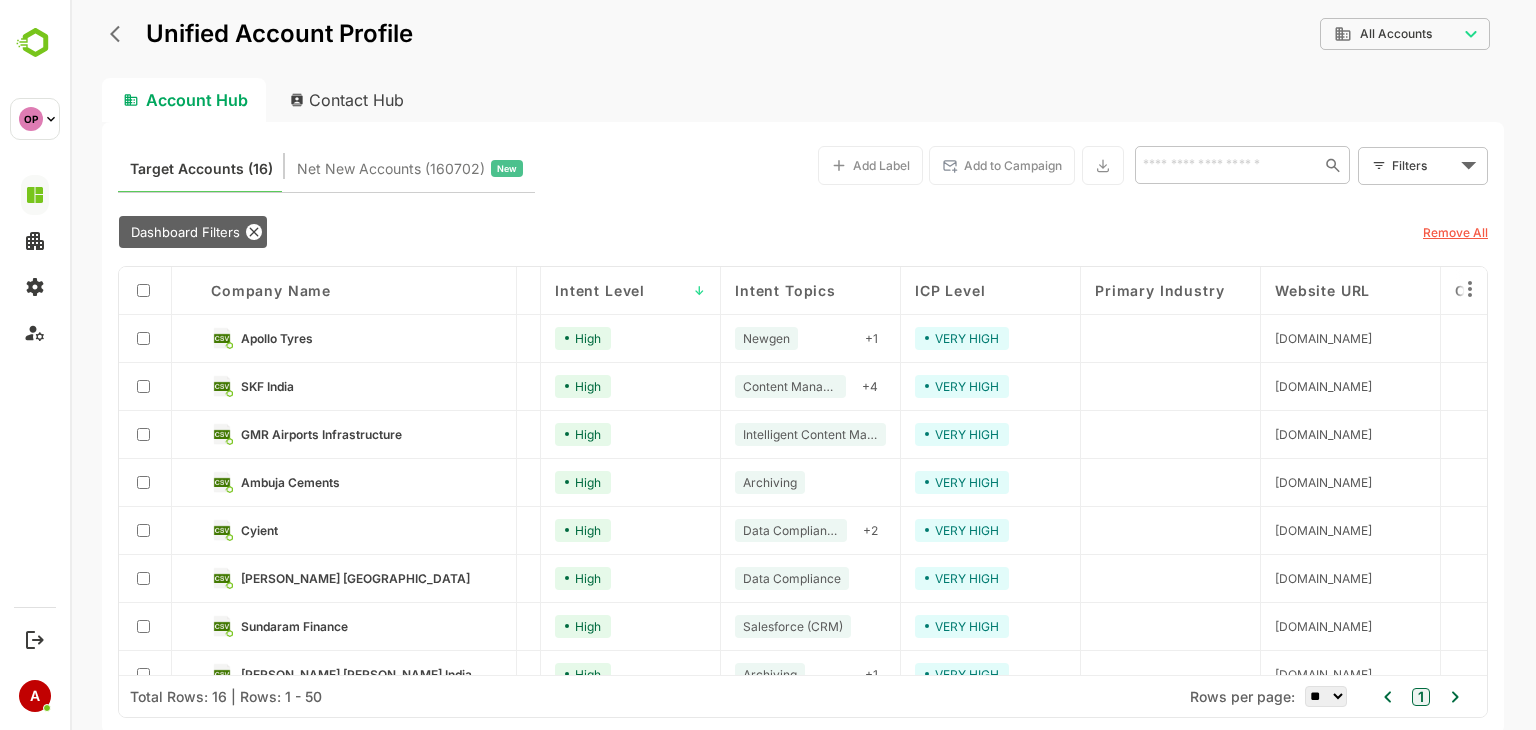 scroll, scrollTop: 0, scrollLeft: 0, axis: both 